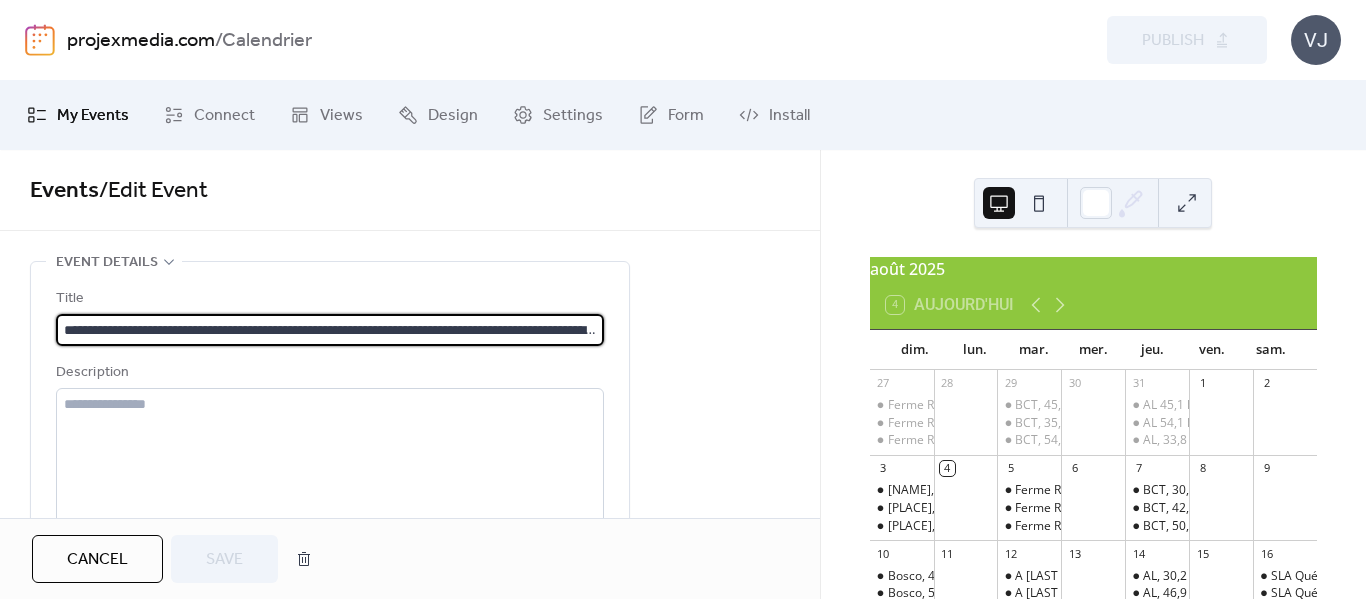 scroll, scrollTop: 0, scrollLeft: 0, axis: both 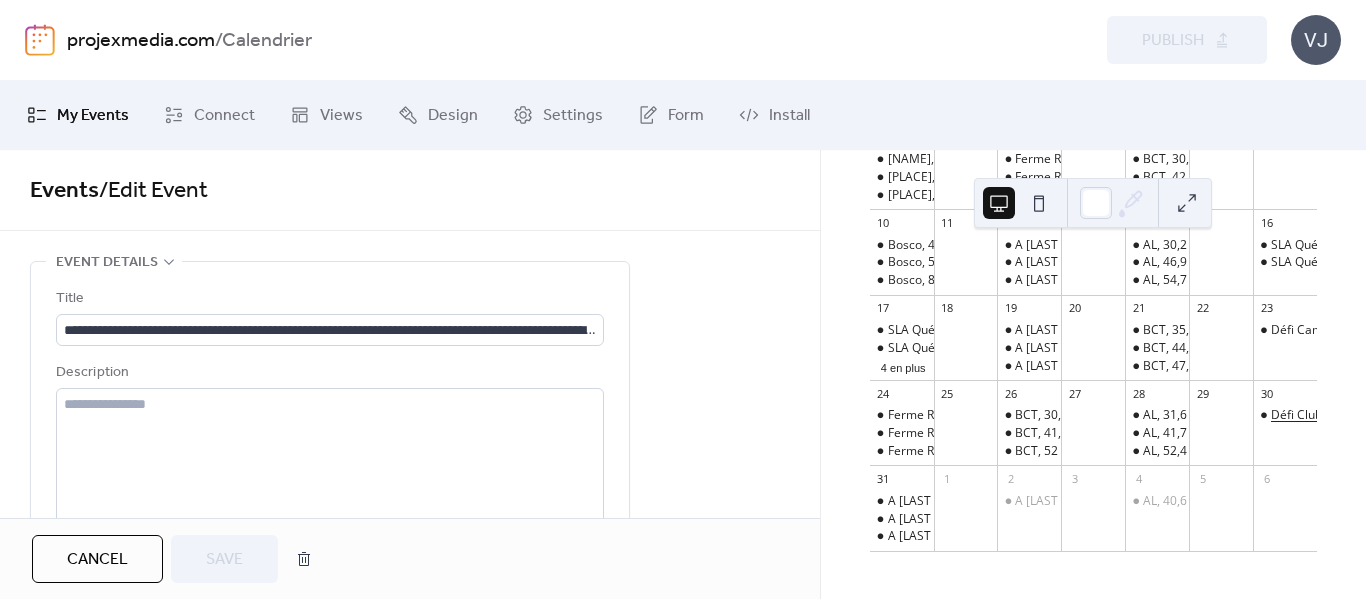 click on "Défi Club" at bounding box center (1296, 415) 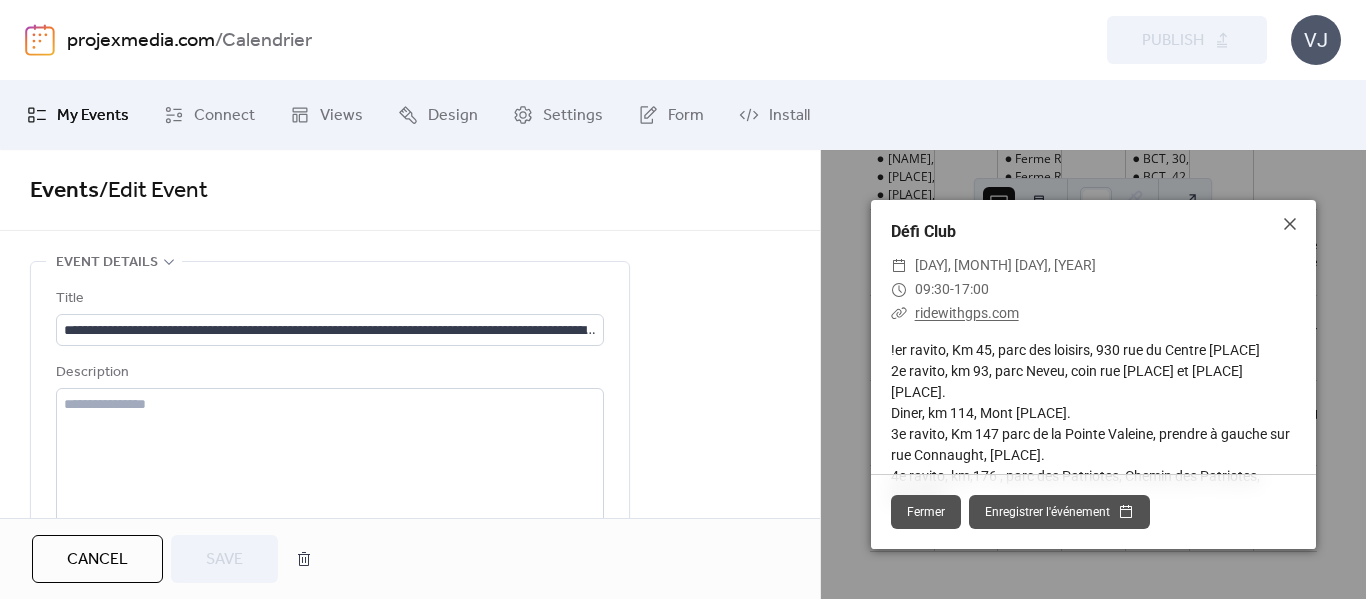 scroll, scrollTop: 54, scrollLeft: 0, axis: vertical 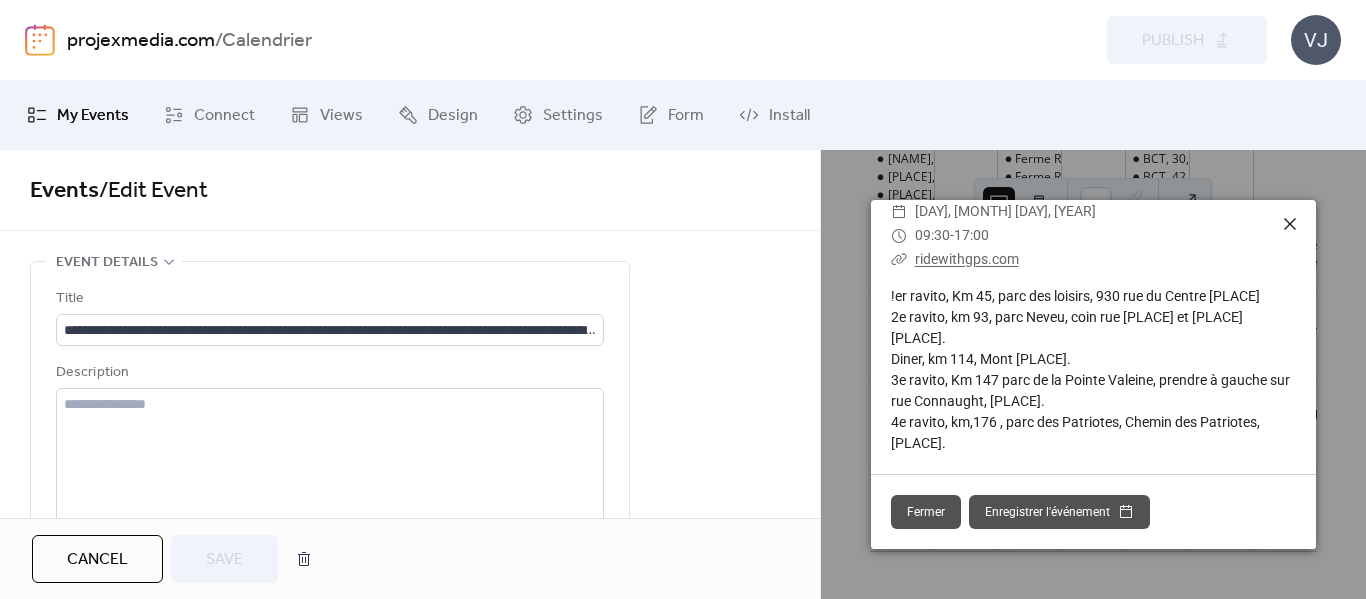 click 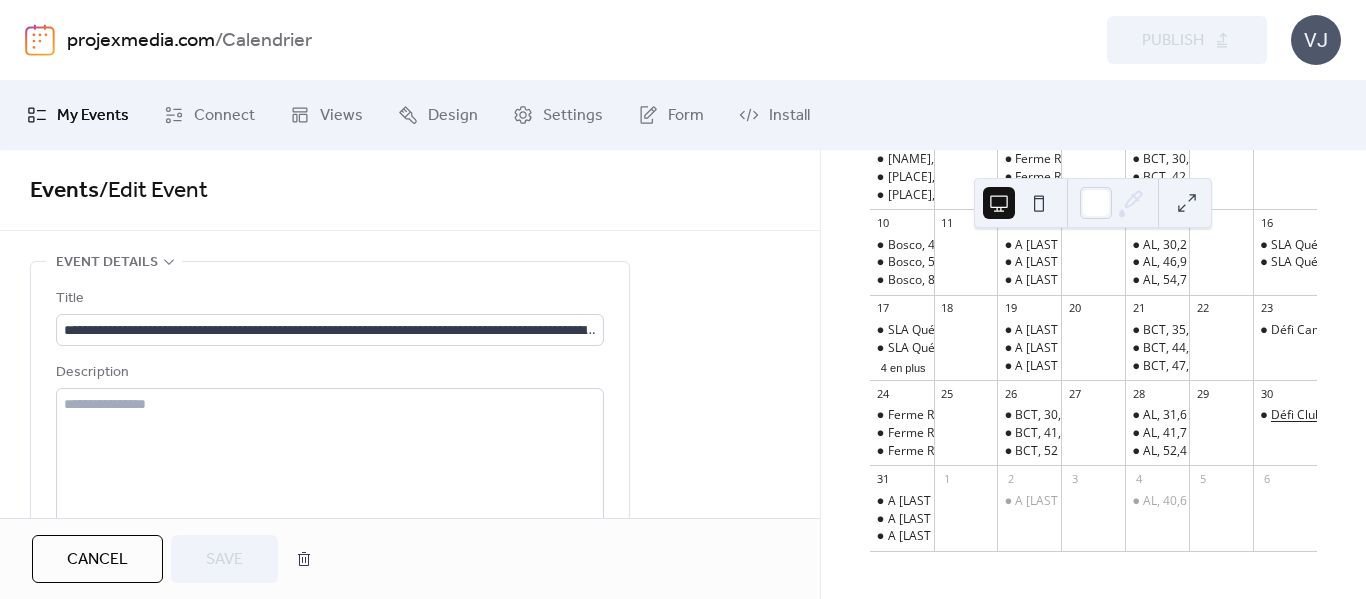 click on "Défi Club" at bounding box center [1296, 415] 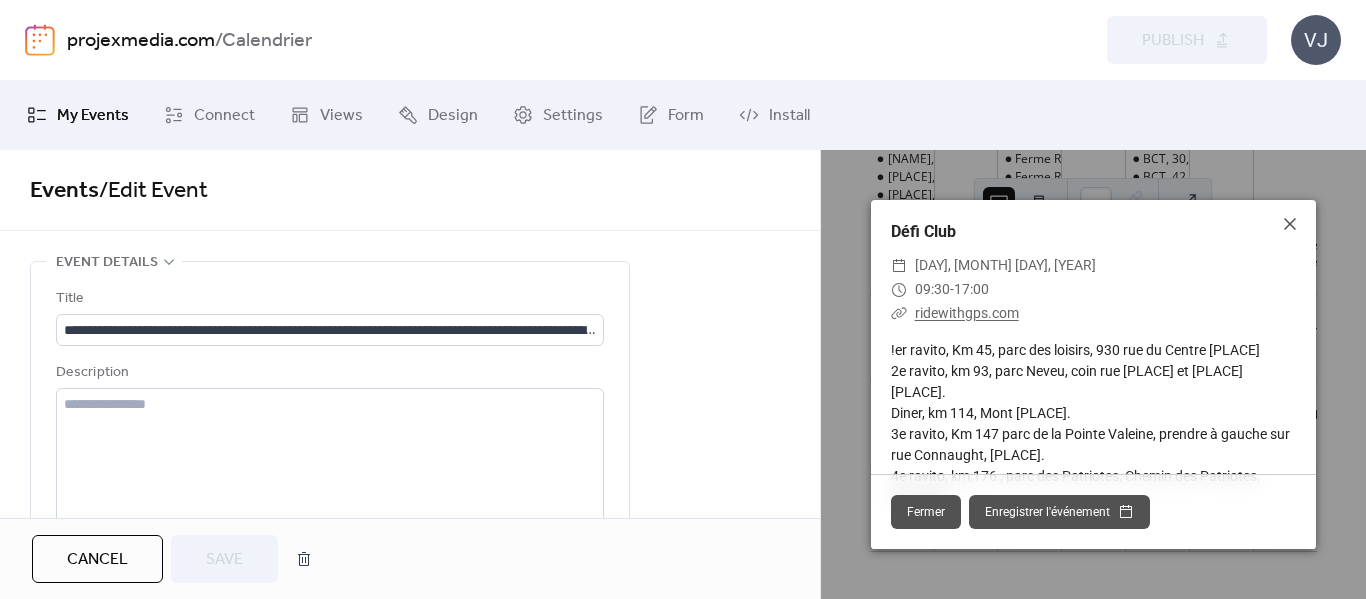 click on "ridewithgps.com" at bounding box center [967, 313] 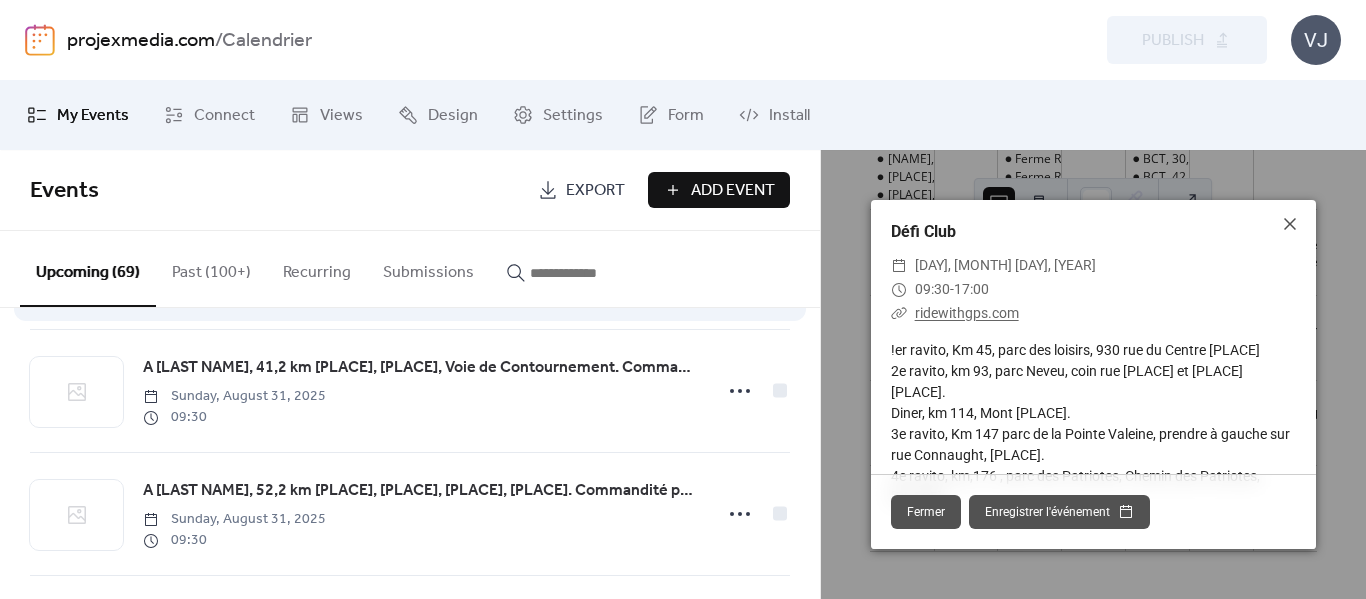 scroll, scrollTop: 4728, scrollLeft: 0, axis: vertical 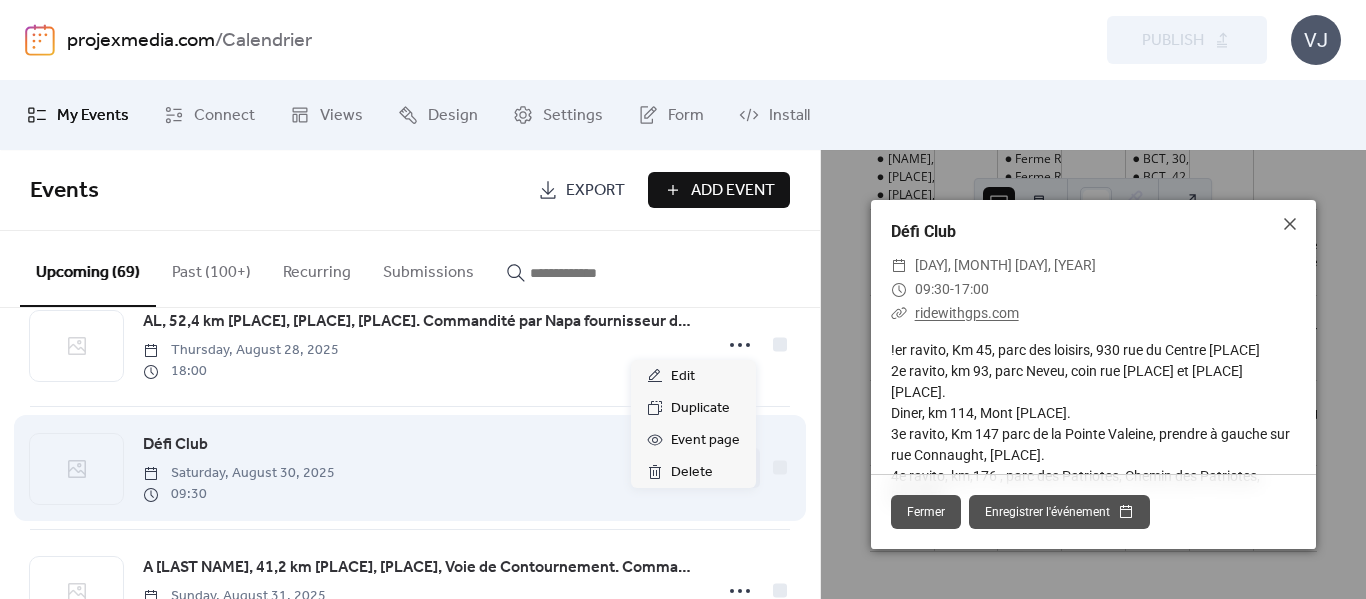 click 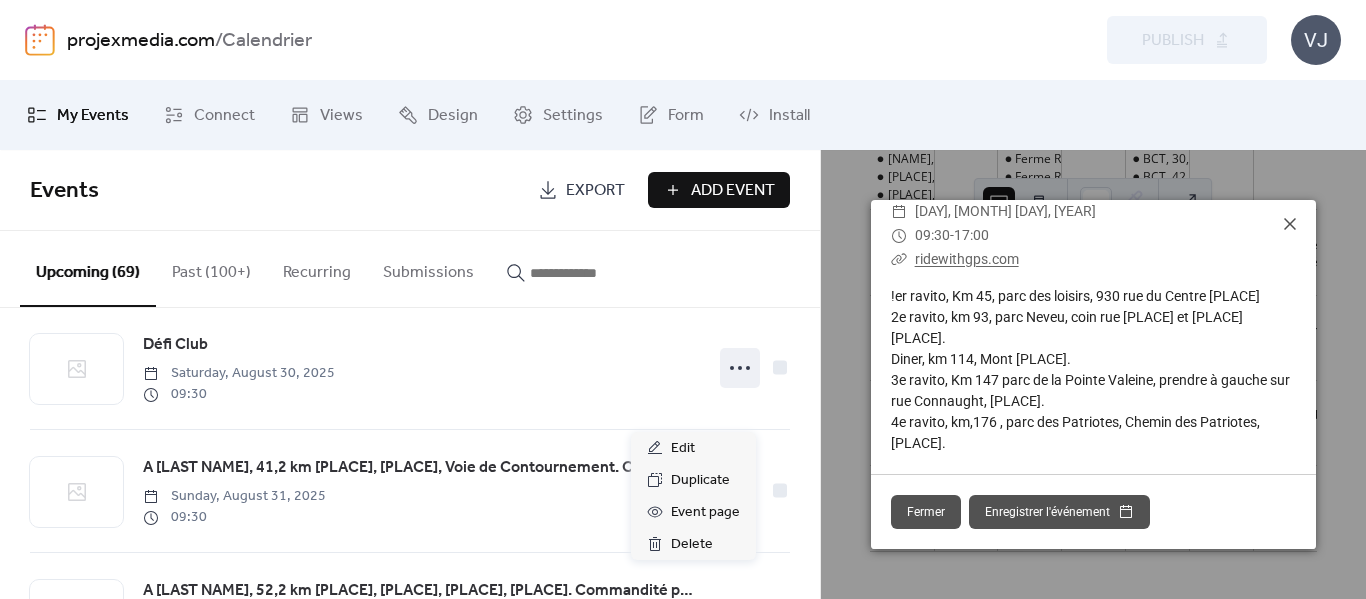scroll, scrollTop: 0, scrollLeft: 0, axis: both 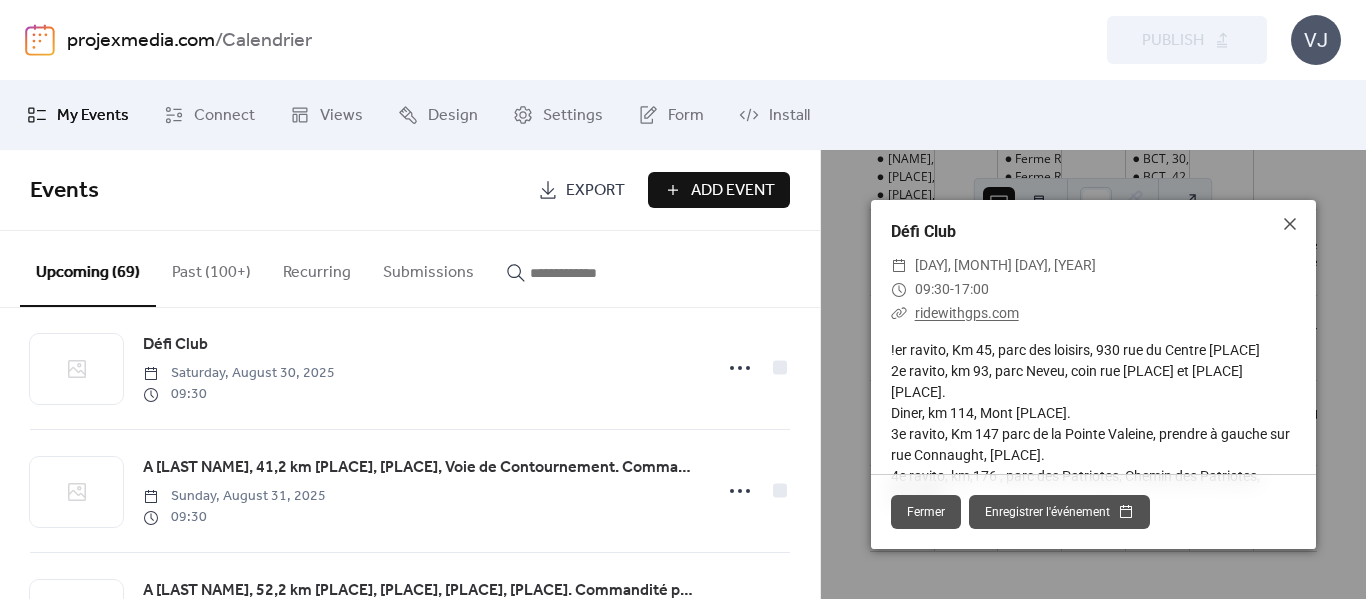 click on "ridewithgps.com" at bounding box center (967, 313) 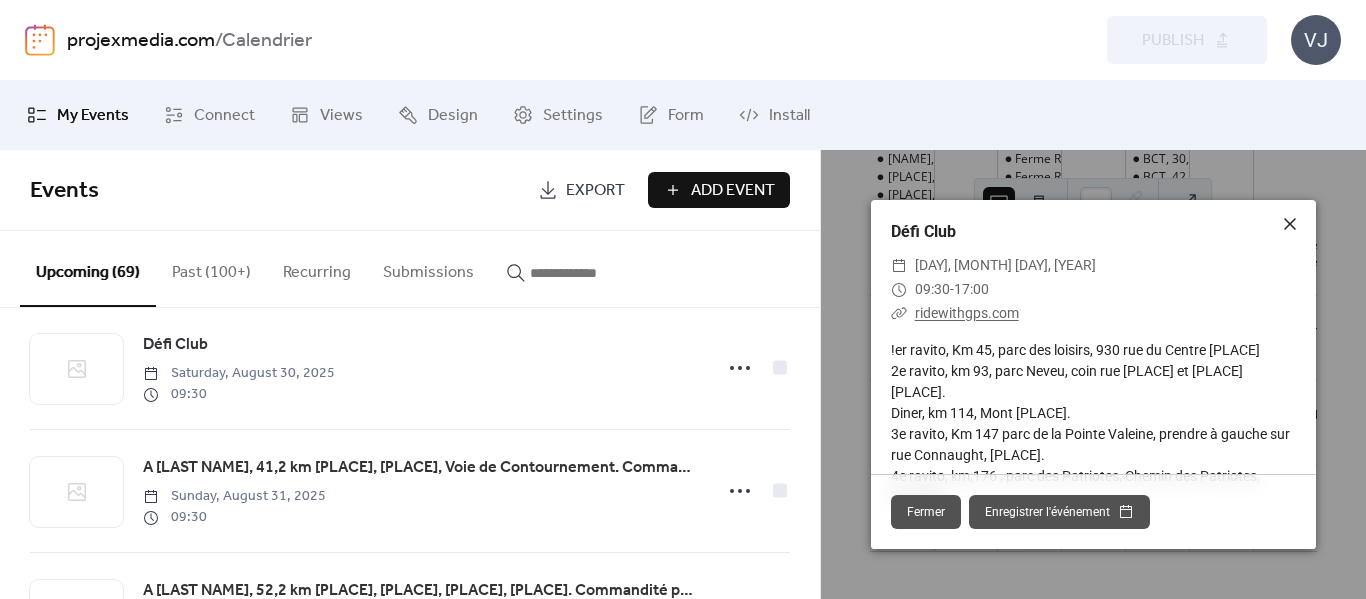 click 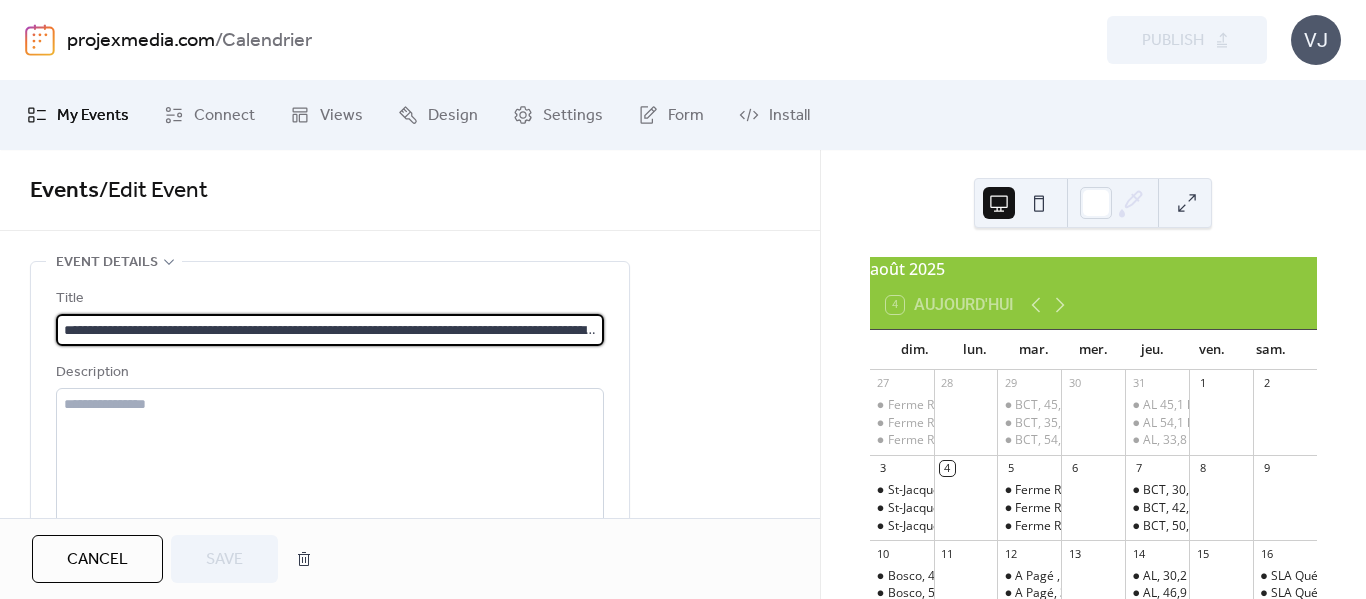 scroll, scrollTop: 0, scrollLeft: 0, axis: both 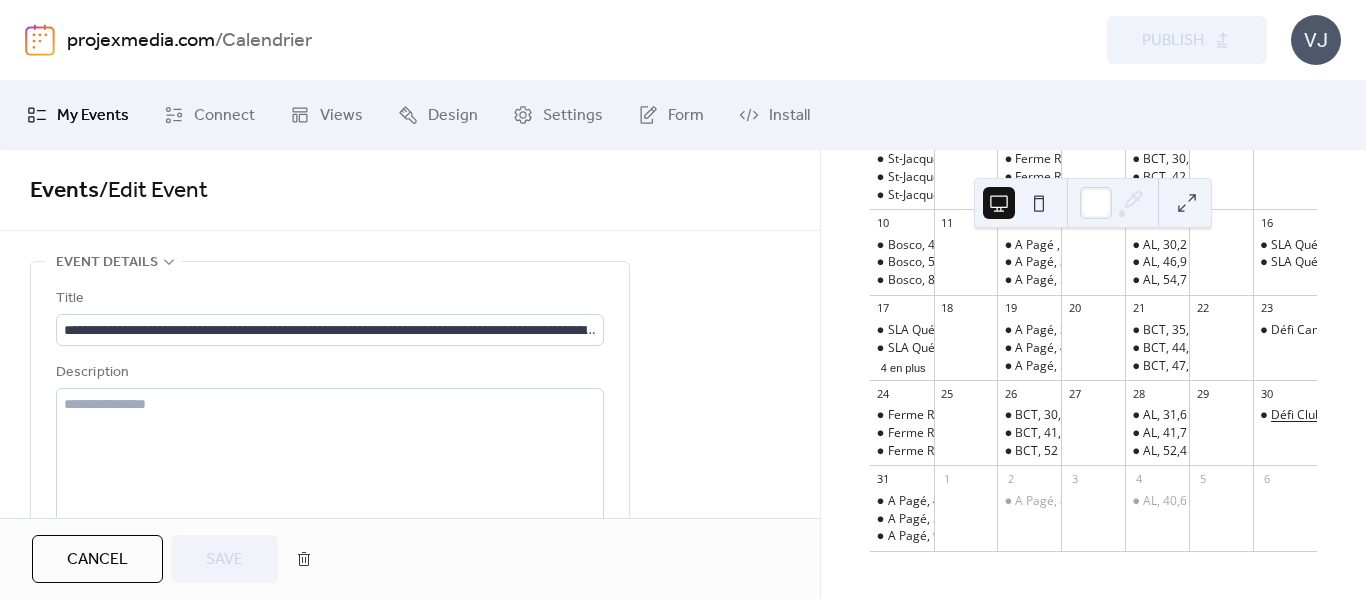 click on "Défi Club" at bounding box center [1296, 415] 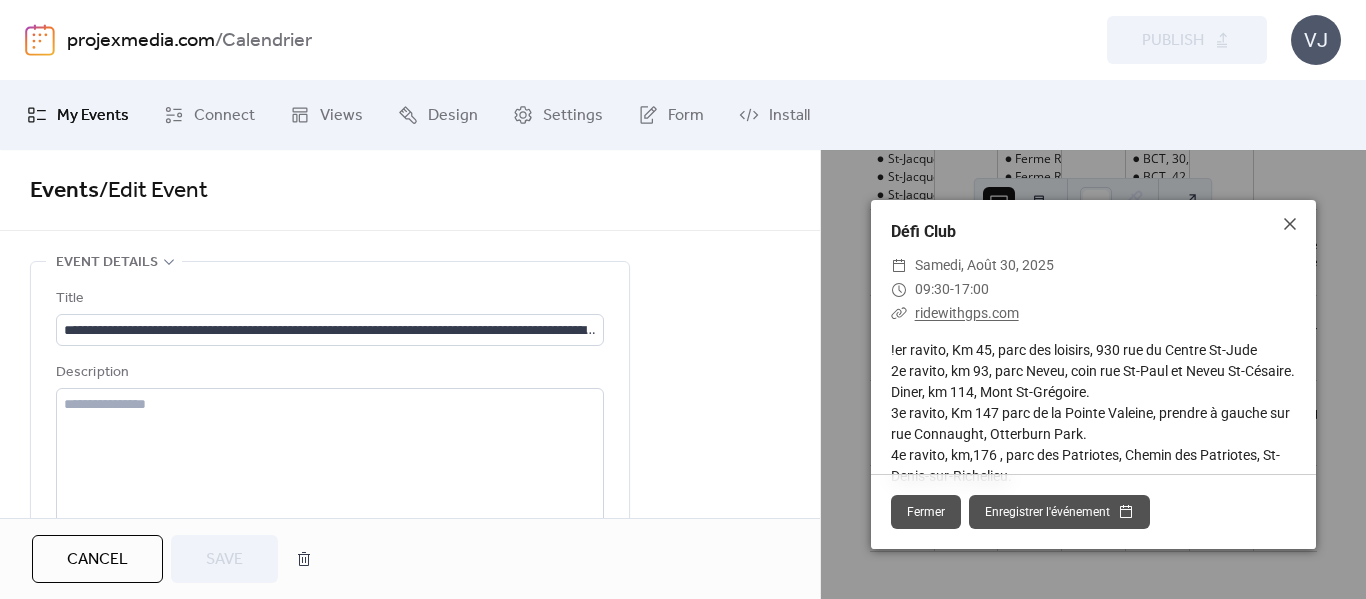 click on "ridewithgps.com" at bounding box center [967, 313] 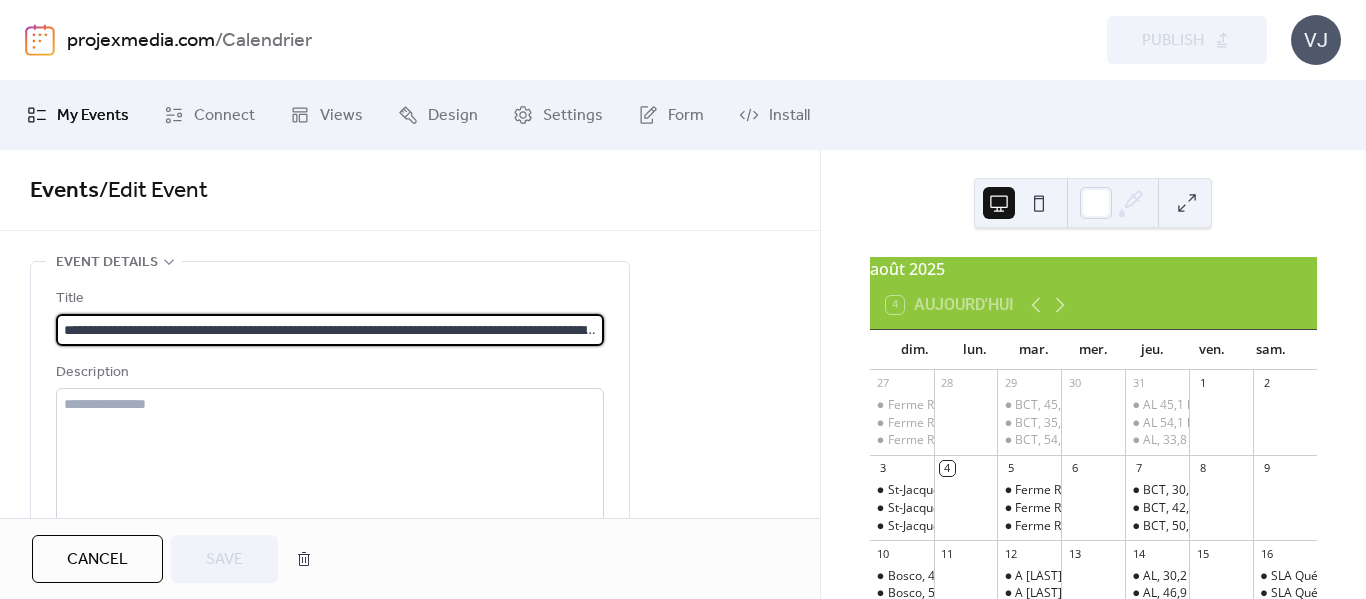 scroll, scrollTop: 0, scrollLeft: 0, axis: both 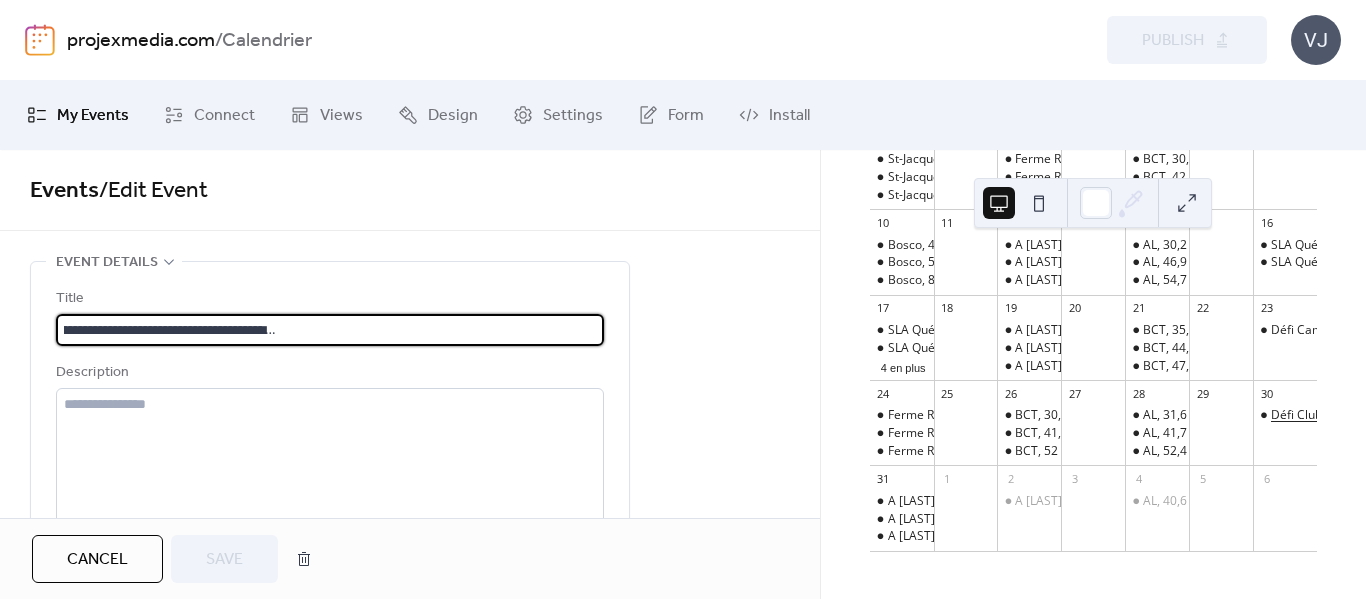 click on "Défi Club" at bounding box center [1296, 415] 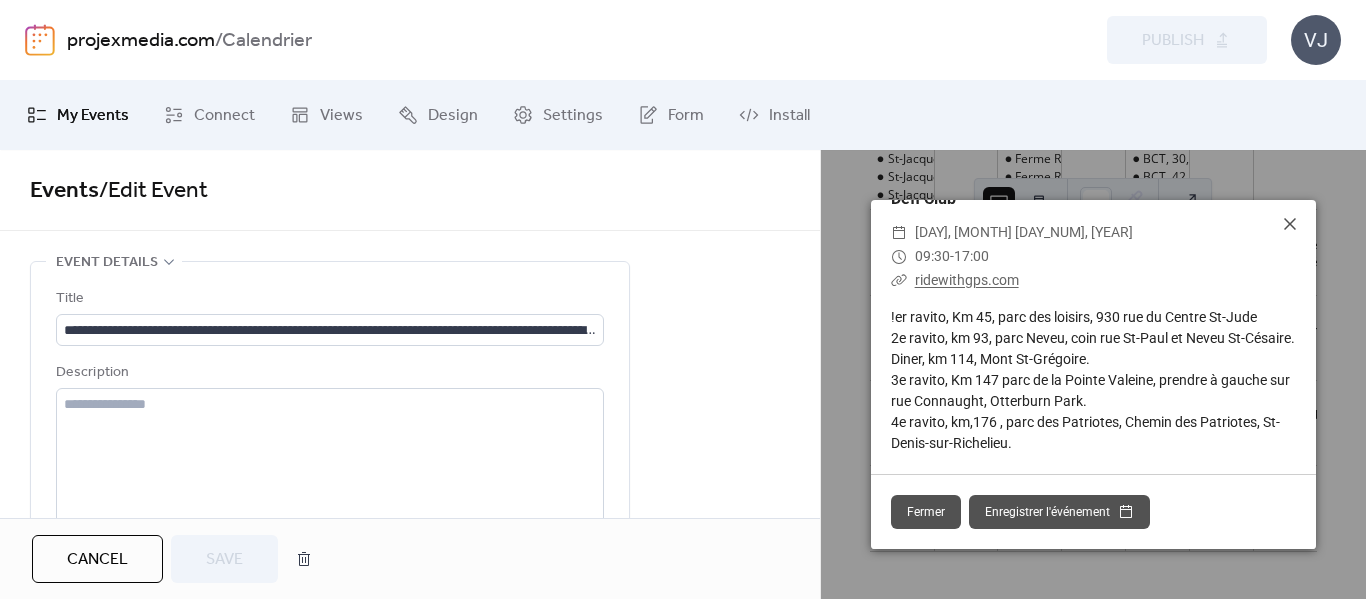 scroll, scrollTop: 54, scrollLeft: 0, axis: vertical 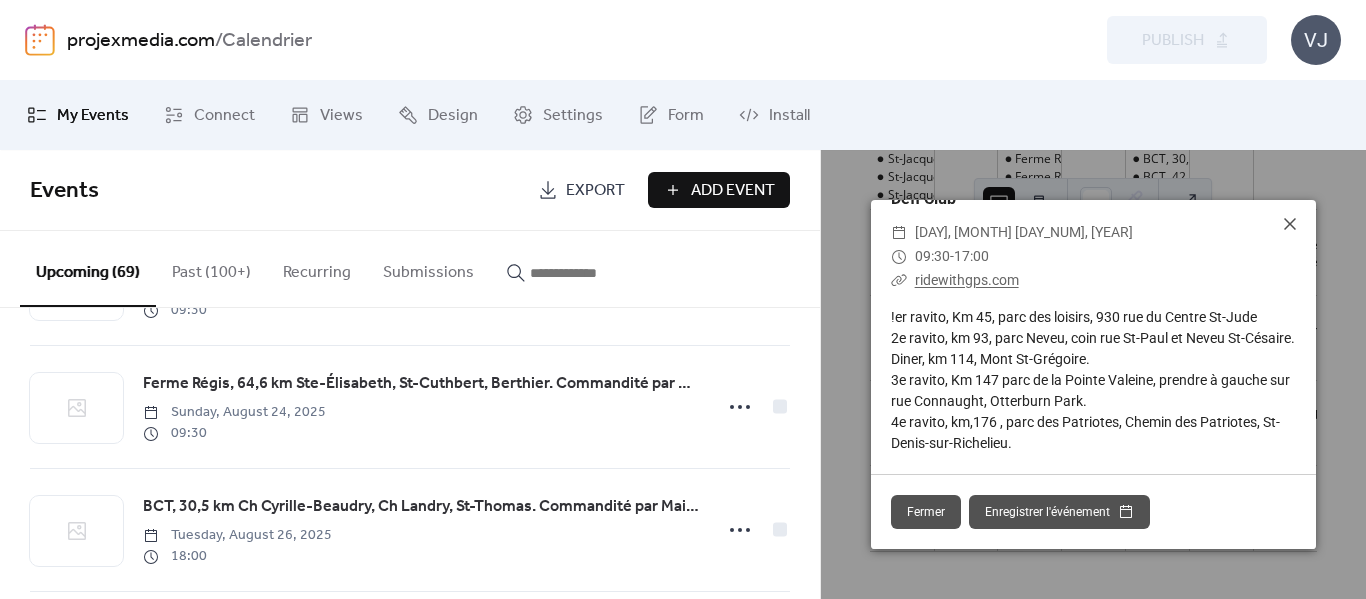 click on "ridewithgps.com" at bounding box center [967, 280] 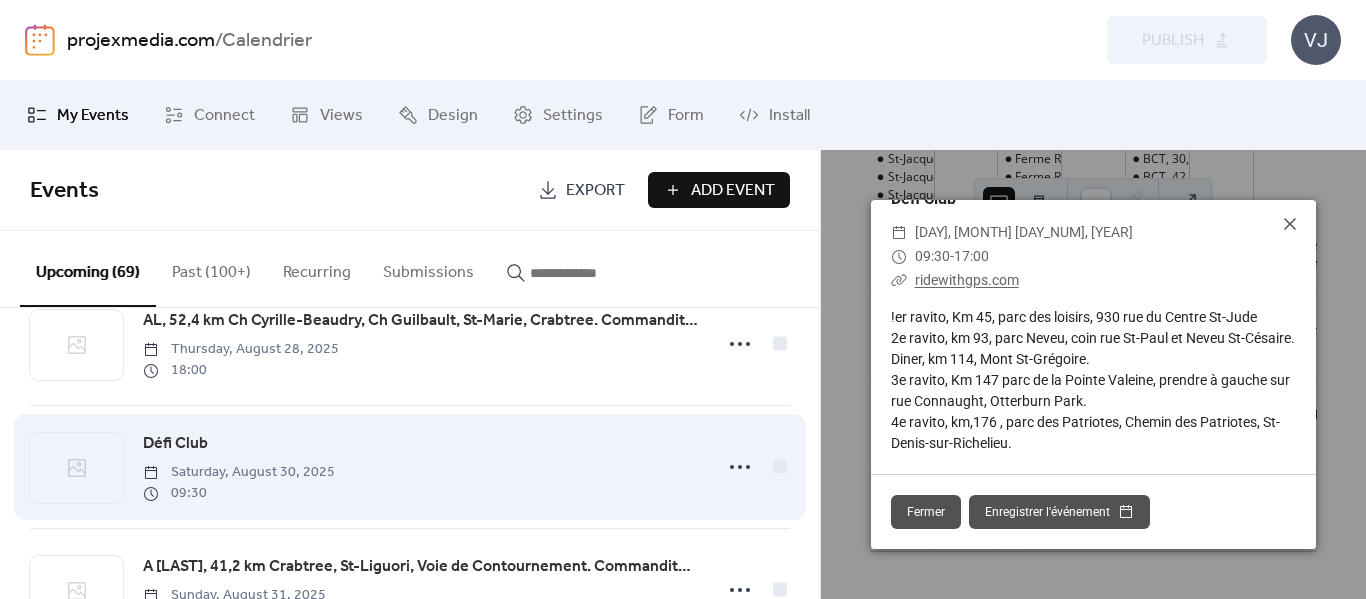 scroll, scrollTop: 4728, scrollLeft: 0, axis: vertical 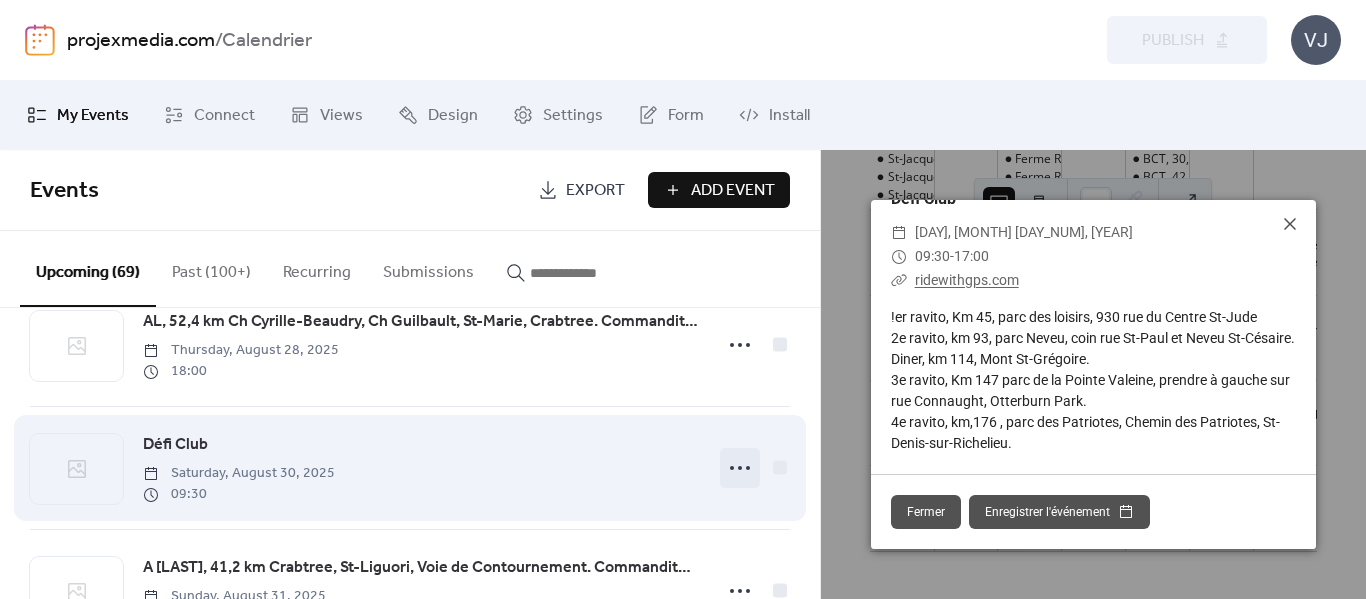 click 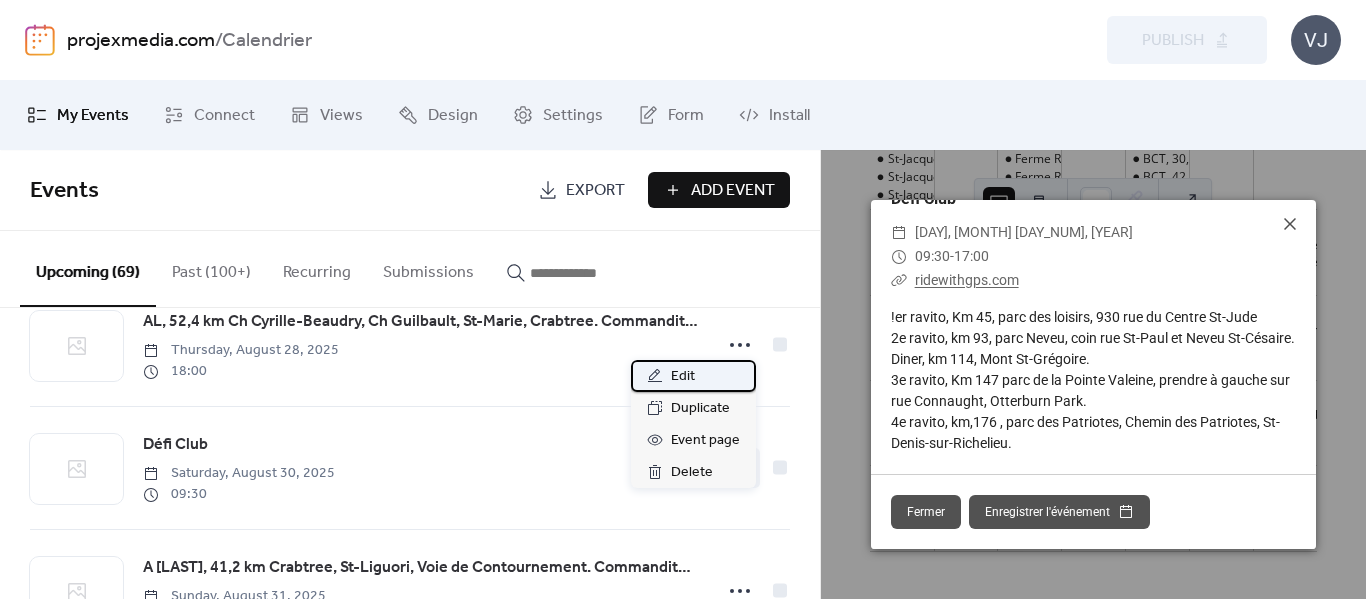 click on "Edit" at bounding box center (683, 377) 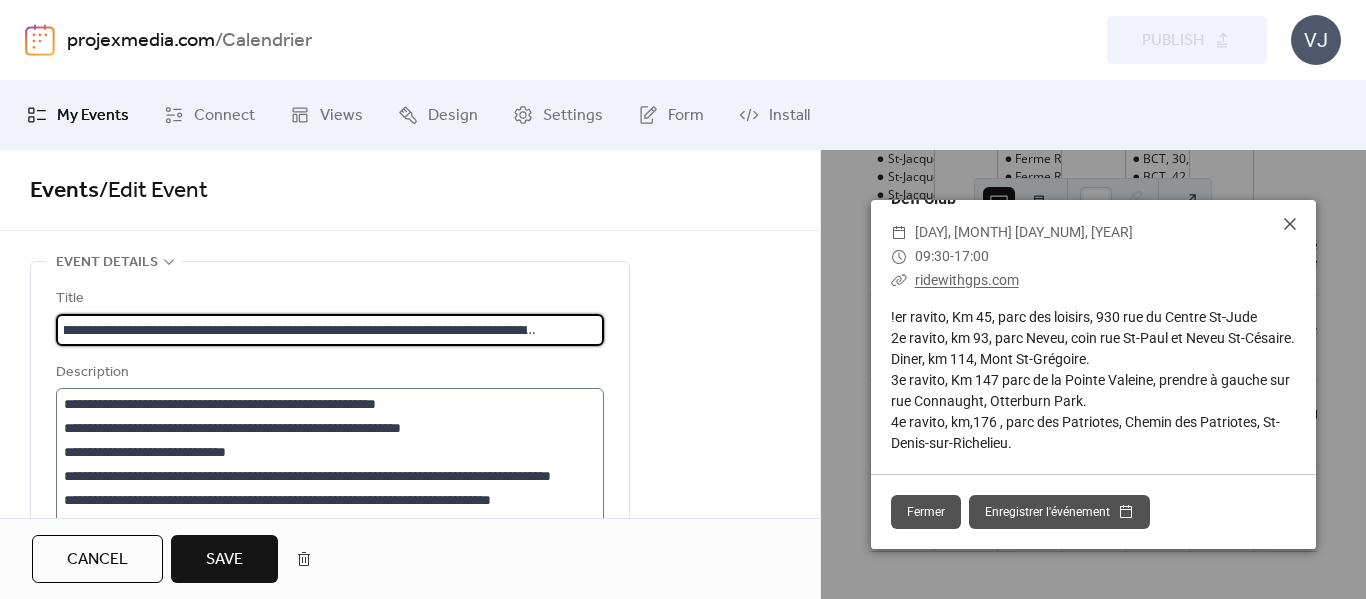 scroll, scrollTop: 0, scrollLeft: 165, axis: horizontal 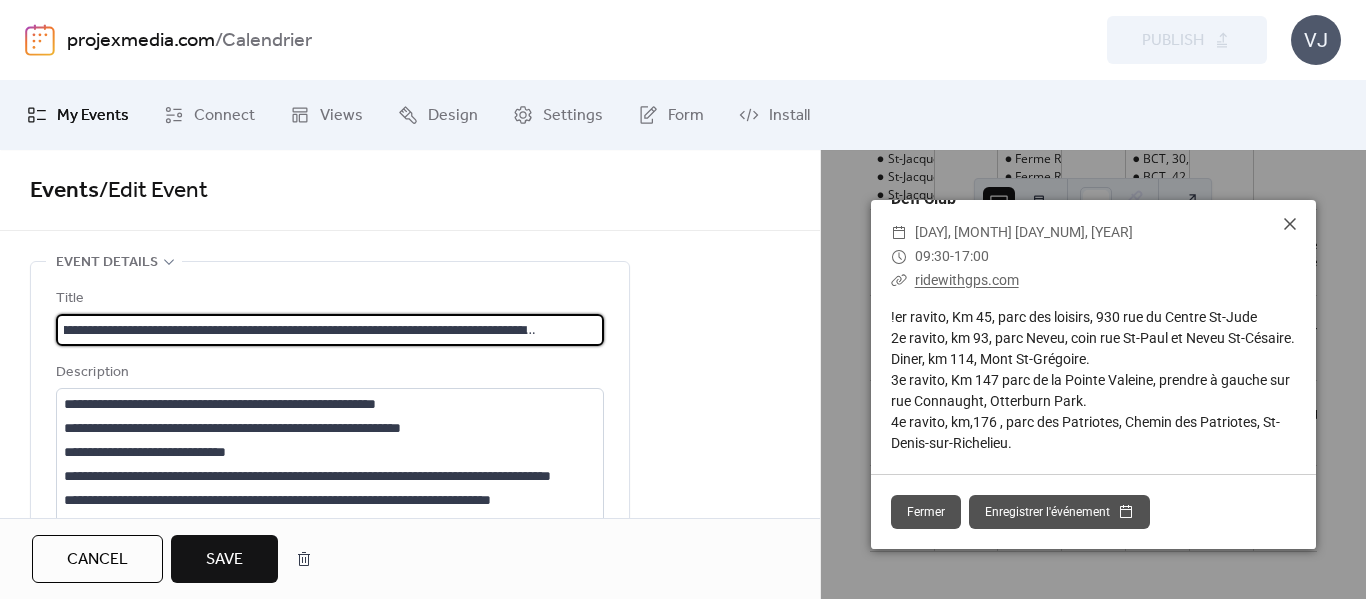 type on "**********" 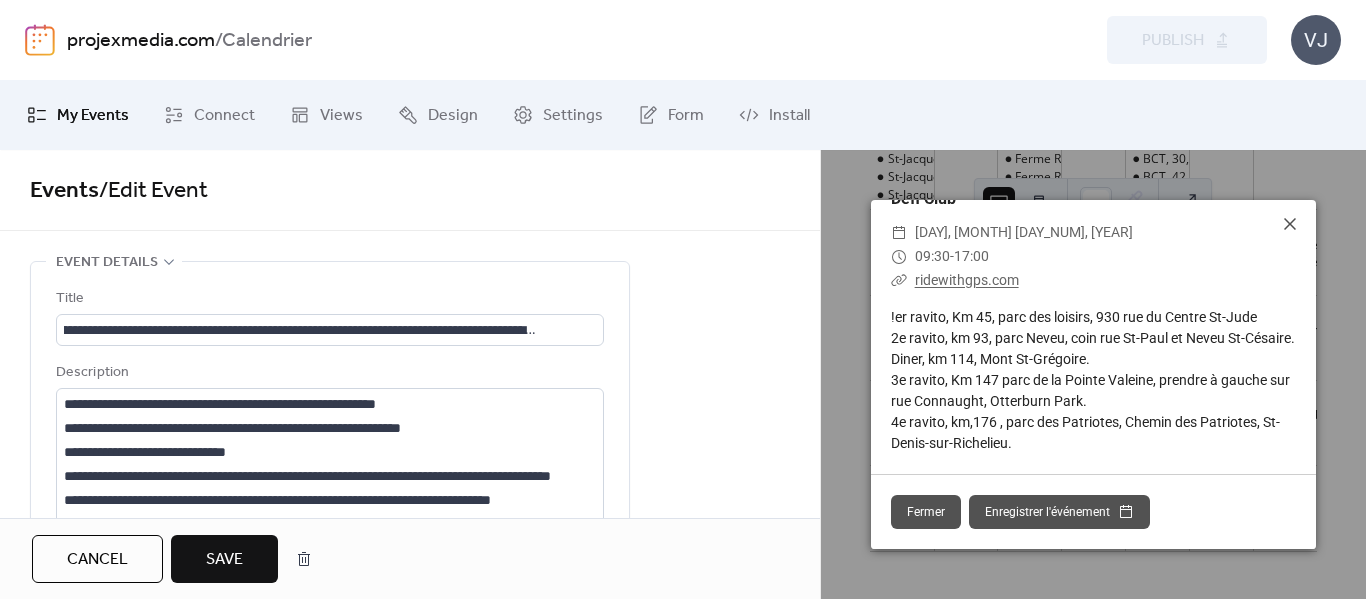 scroll, scrollTop: 0, scrollLeft: 0, axis: both 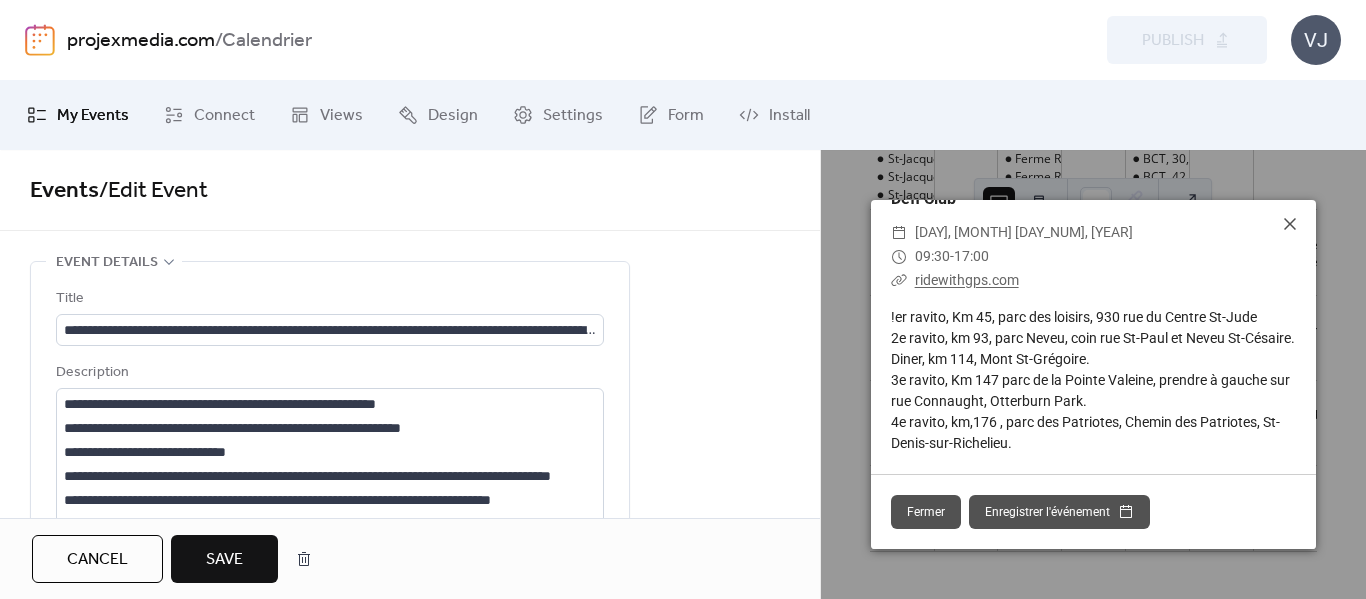 click on "Save" at bounding box center [224, 560] 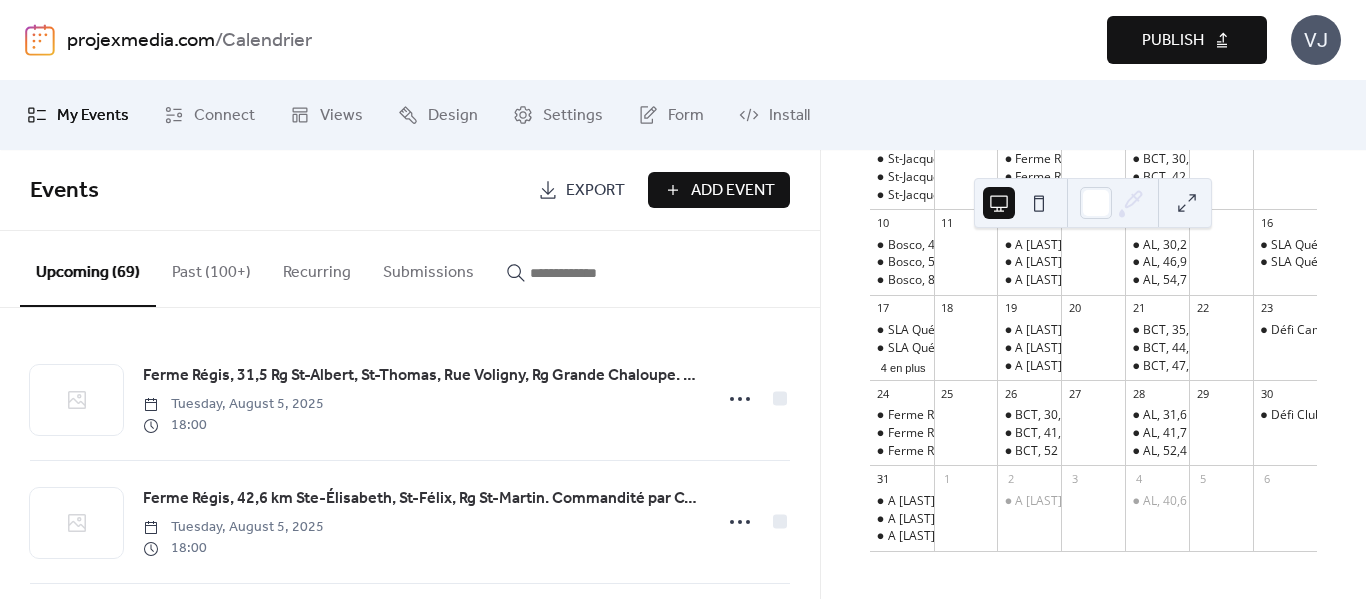 click on "Publish" at bounding box center [1173, 41] 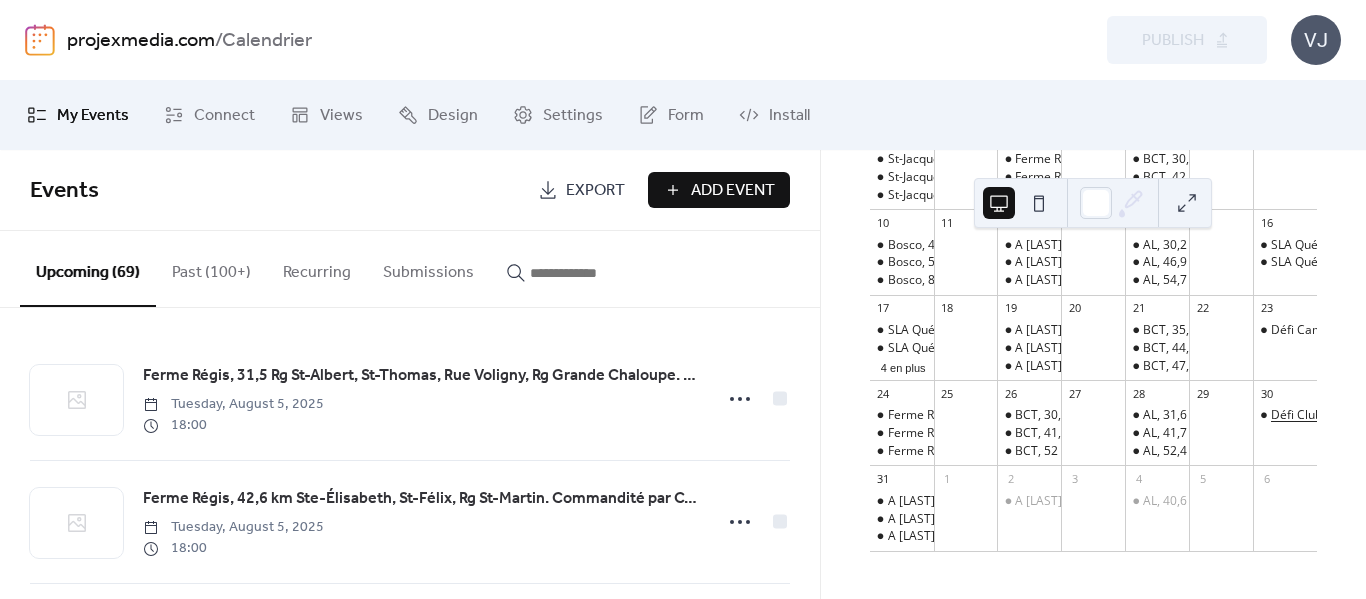 click on "Défi Club 207,6 km Sorel, St-Jude, St-Césaire, Richelieu, St-Denis. Commandité par  Desjardins  institution financière" at bounding box center (1588, 415) 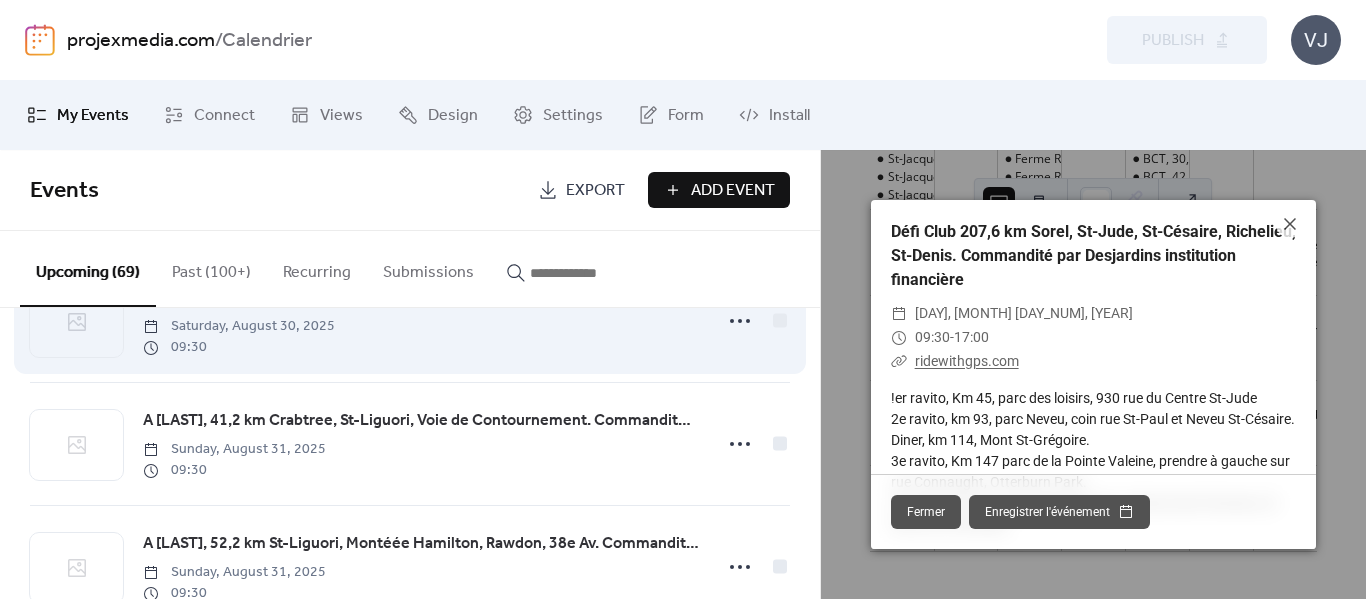 scroll, scrollTop: 4828, scrollLeft: 0, axis: vertical 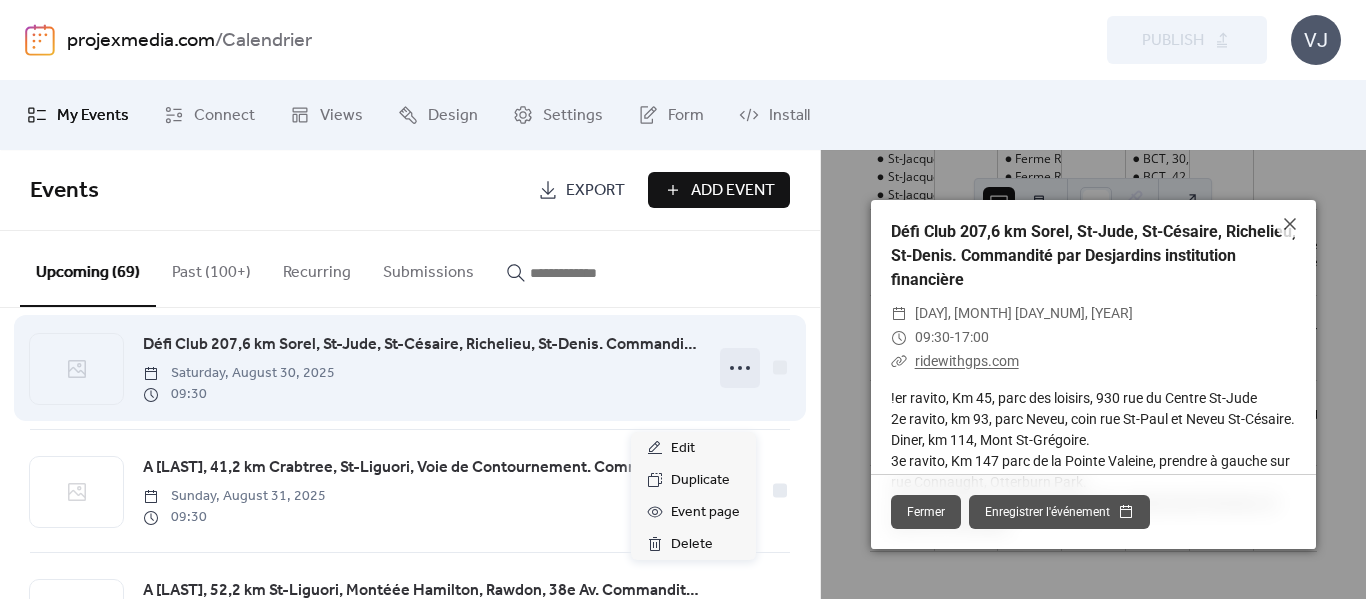 click 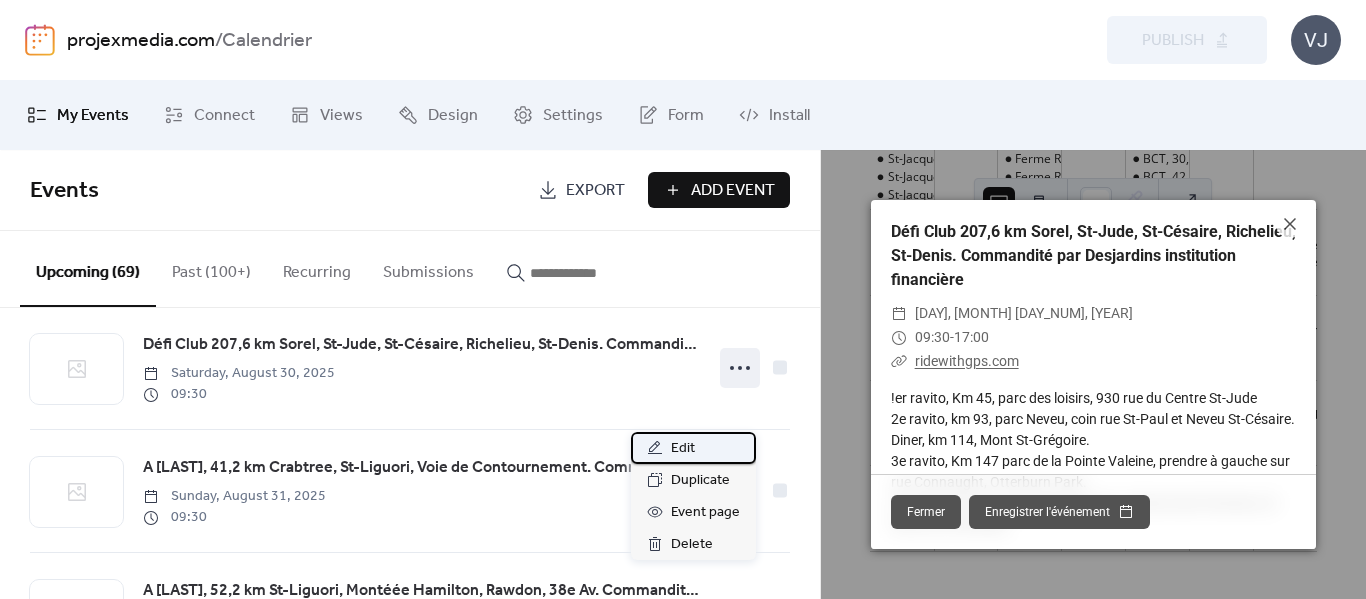click on "Edit" at bounding box center [683, 449] 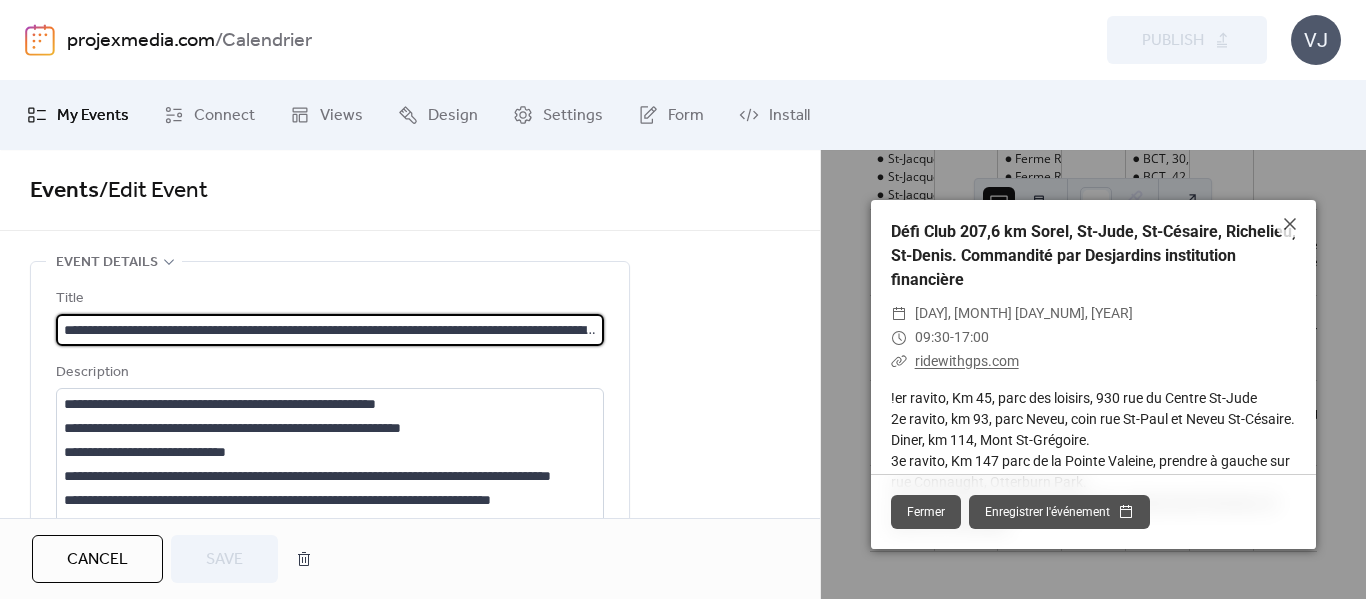 scroll, scrollTop: 0, scrollLeft: 165, axis: horizontal 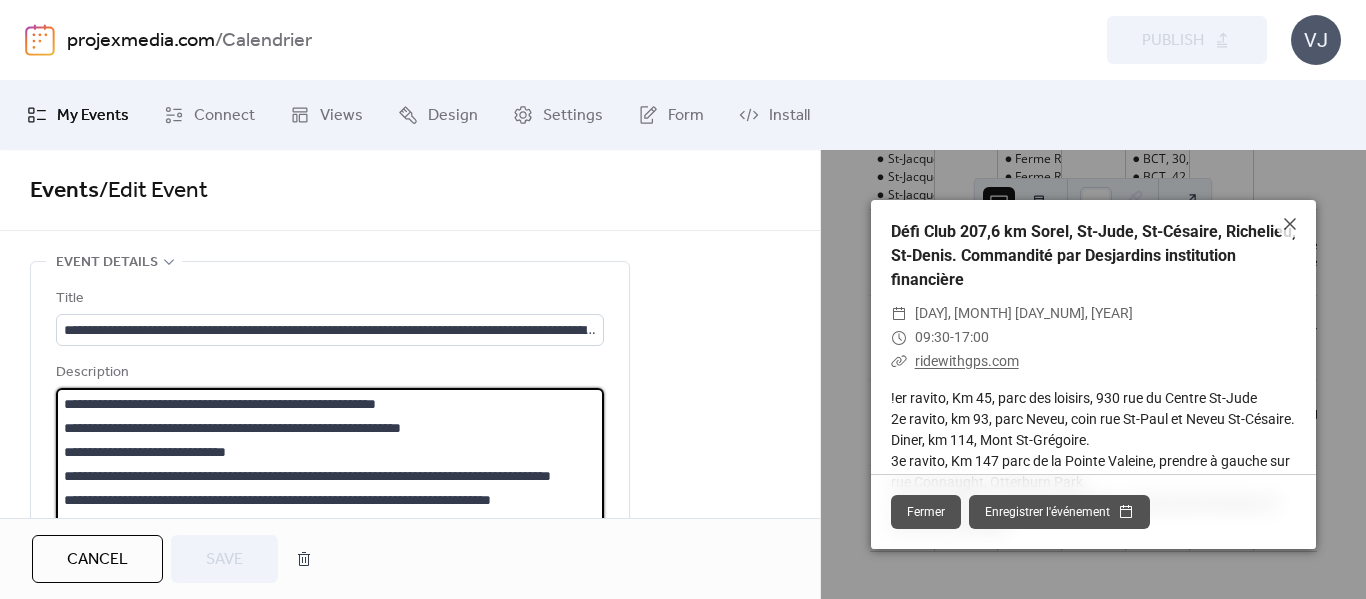 click on "**********" at bounding box center [330, 464] 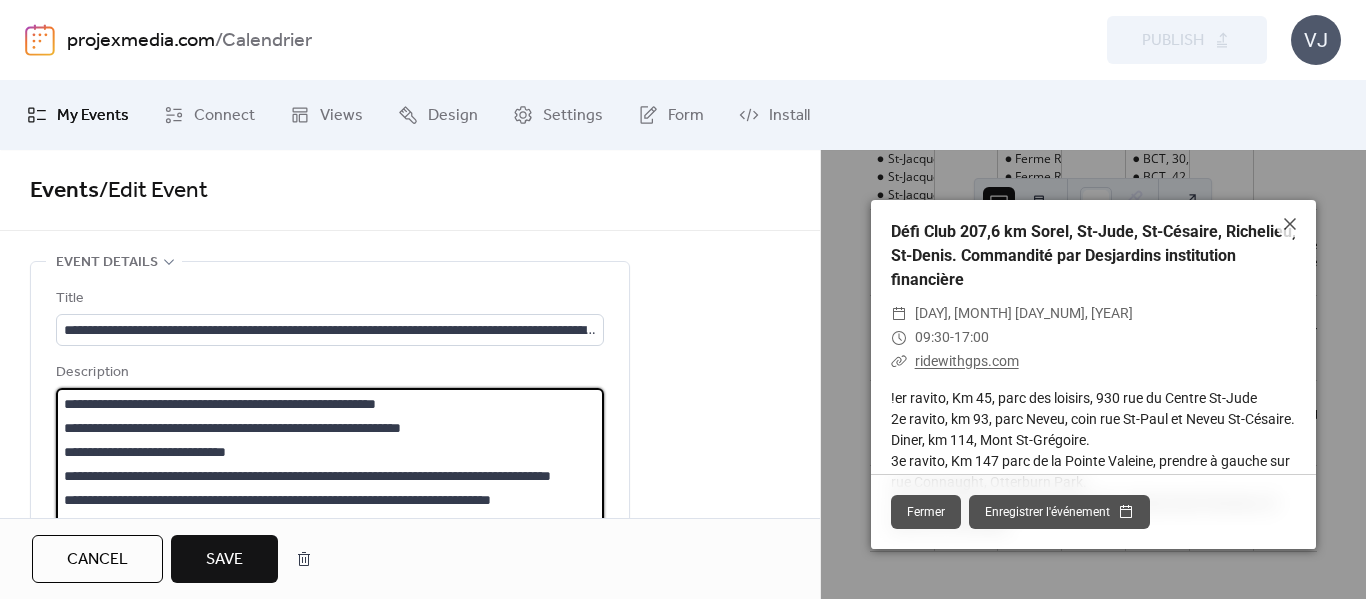 click on "**********" at bounding box center (330, 464) 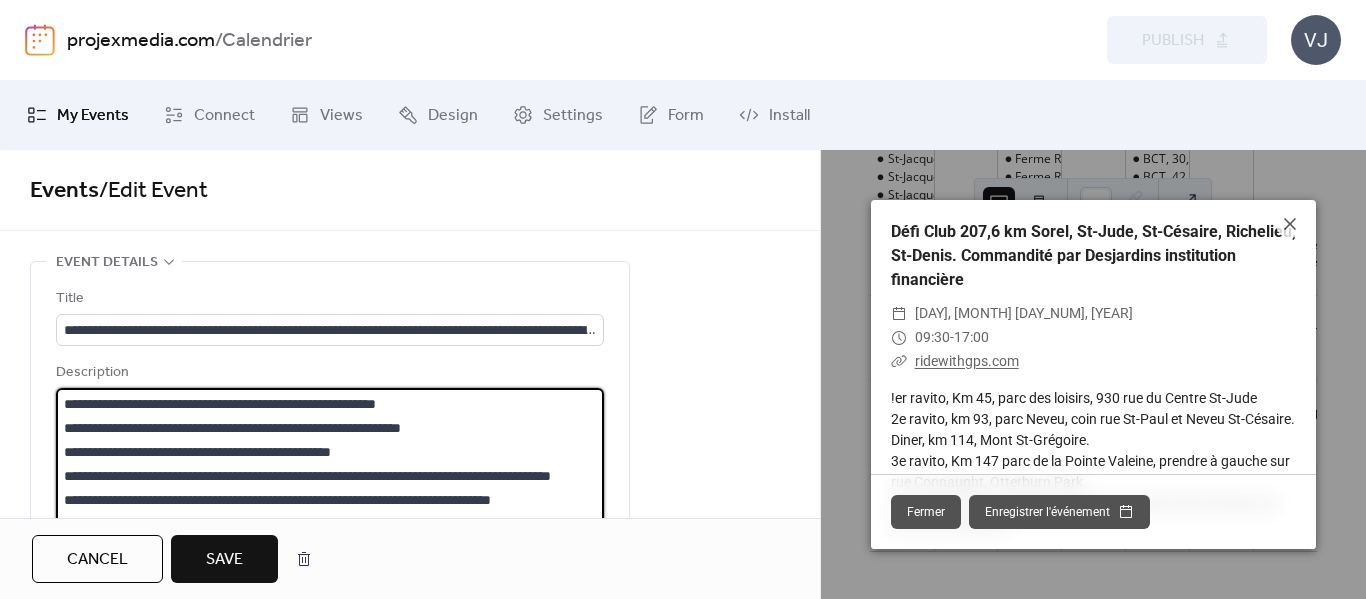 click on "**********" at bounding box center (330, 464) 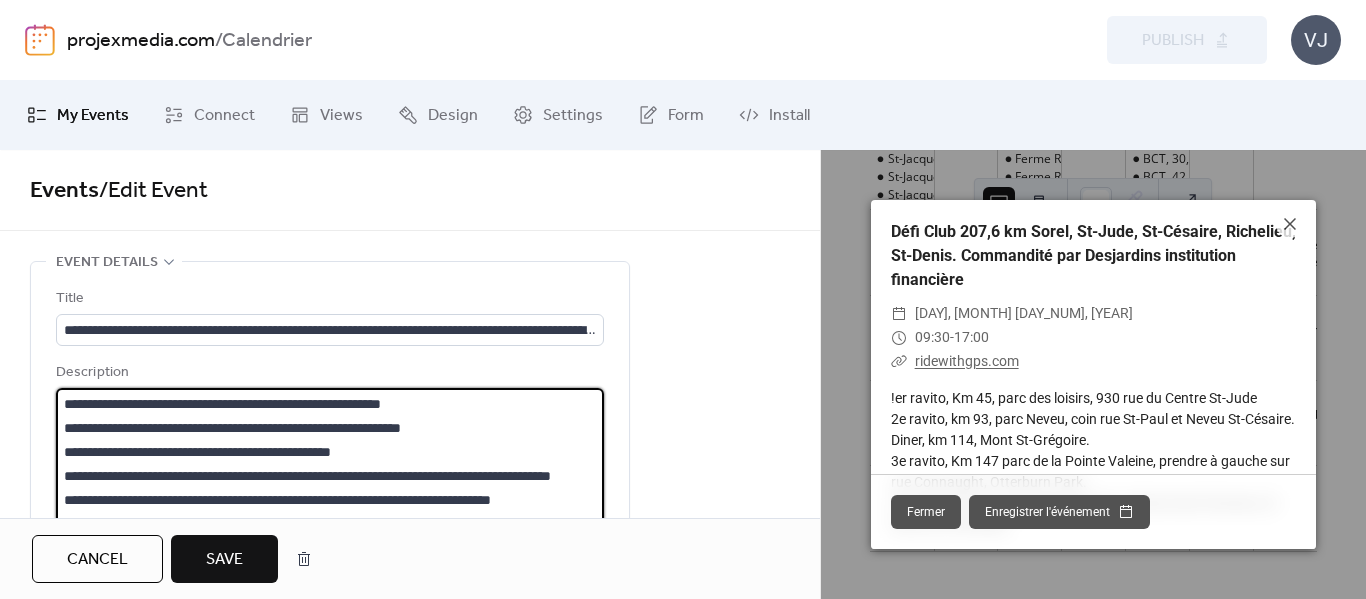 click on "**********" at bounding box center [330, 464] 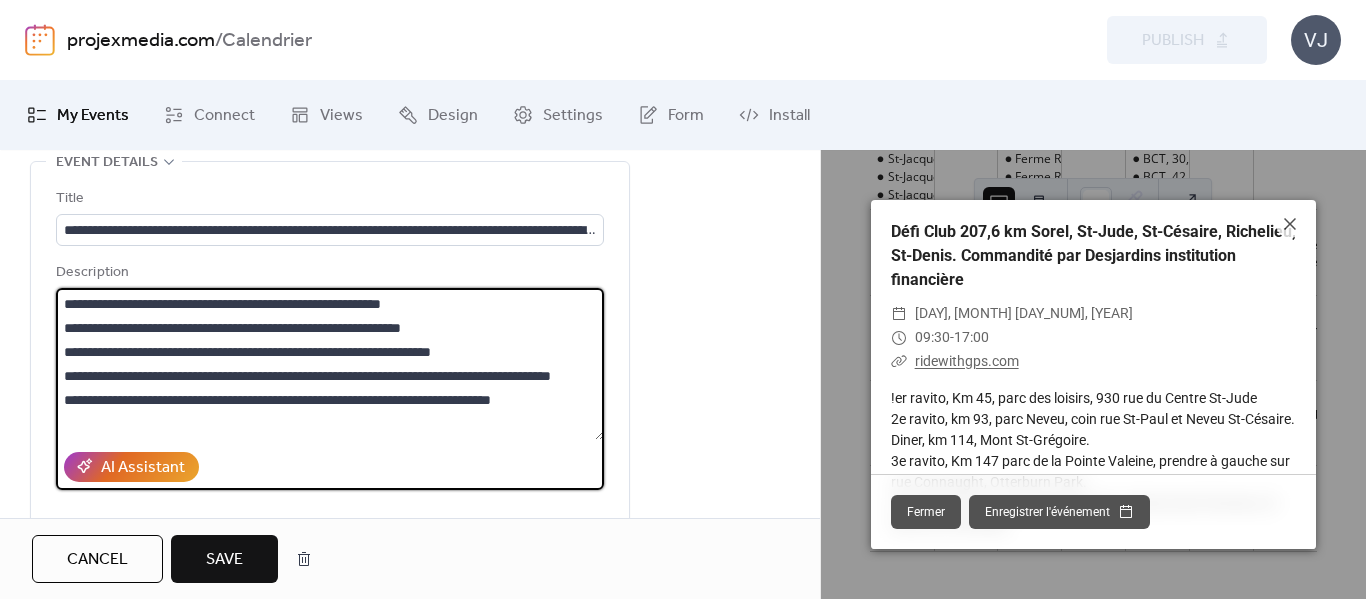scroll, scrollTop: 200, scrollLeft: 0, axis: vertical 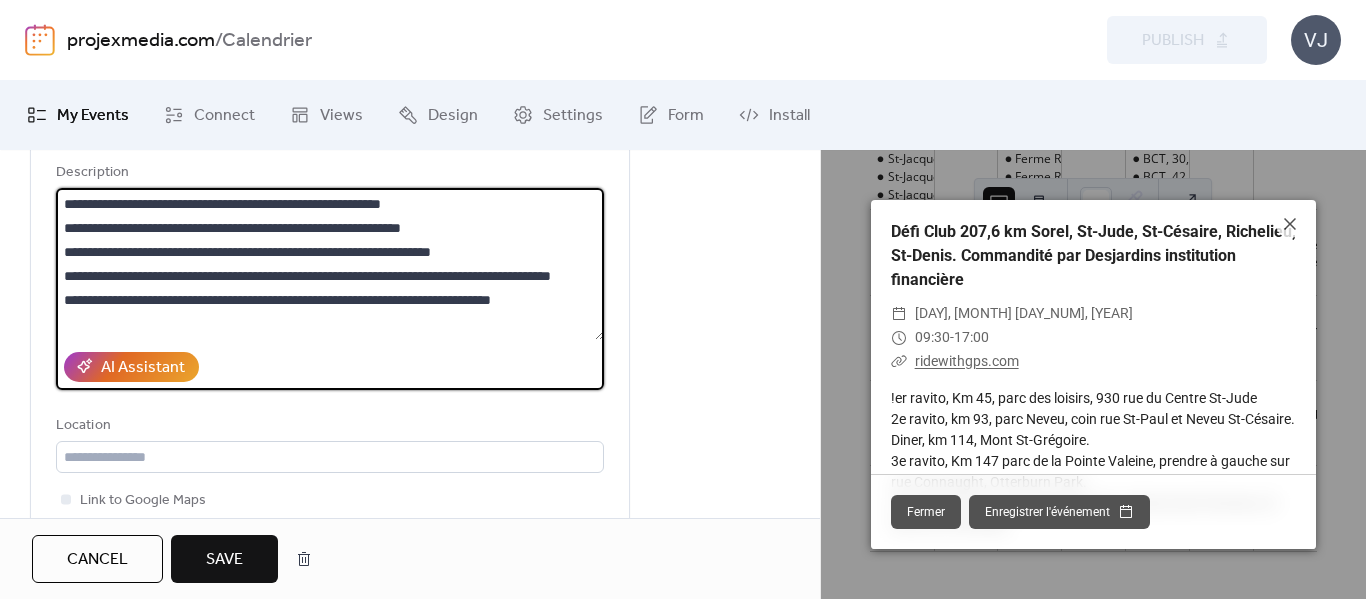 type on "**********" 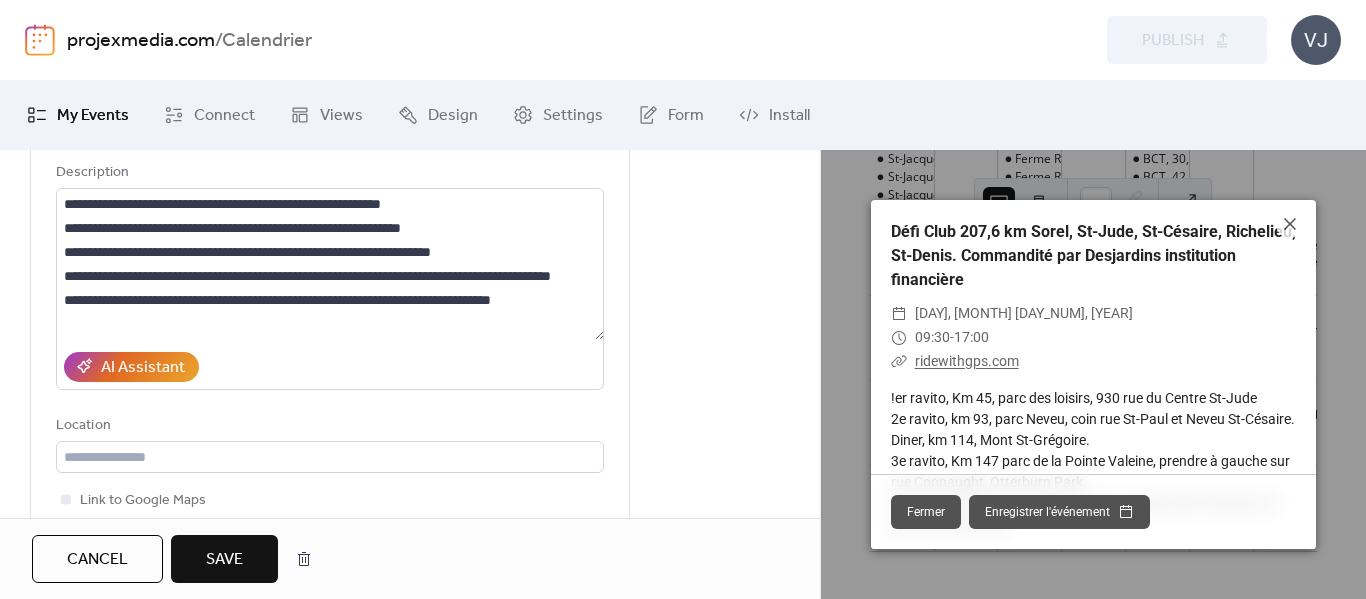 click on "Save" at bounding box center (224, 560) 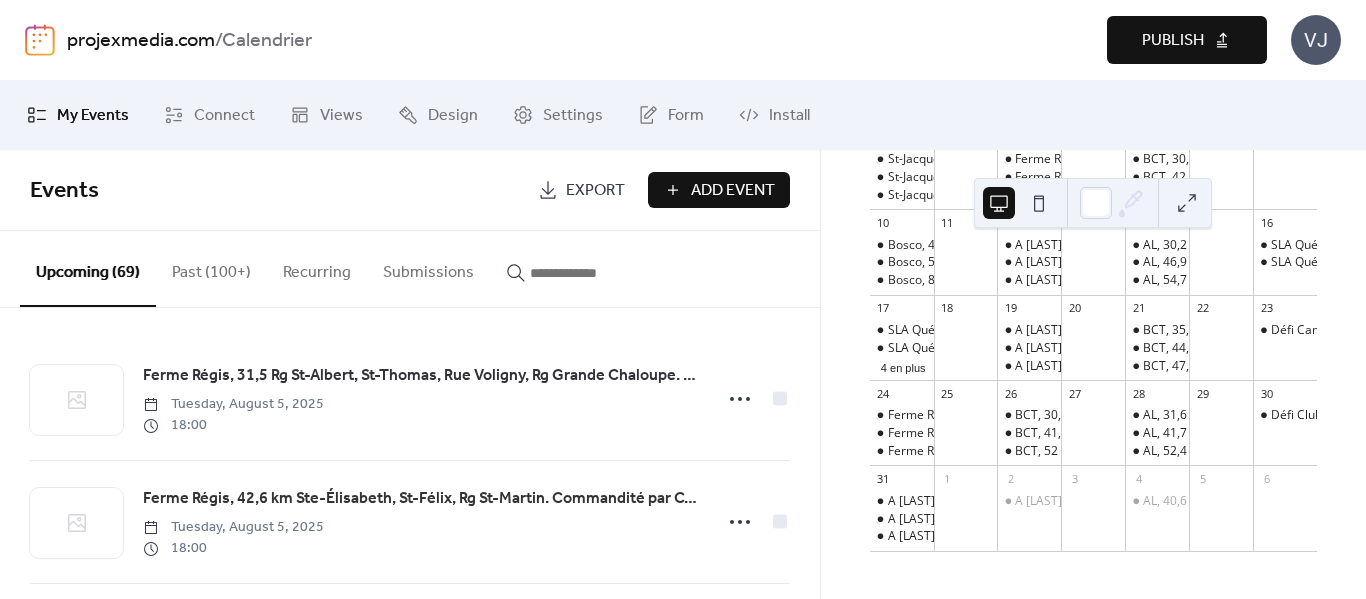 click on "Publish" at bounding box center [1173, 41] 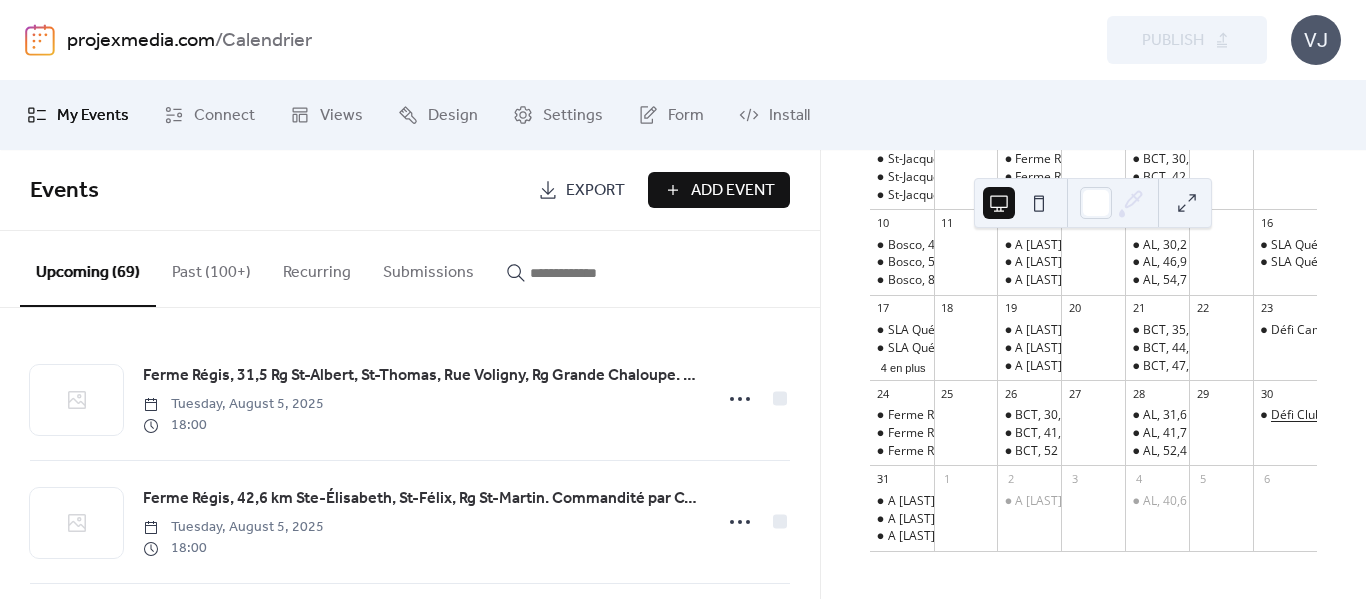 click on "Défi Club 207,6 km Sorel, St-Jude, St-Césaire, Richelieu, St-Denis. Commandité par  Desjardins  institution financière" at bounding box center [1588, 415] 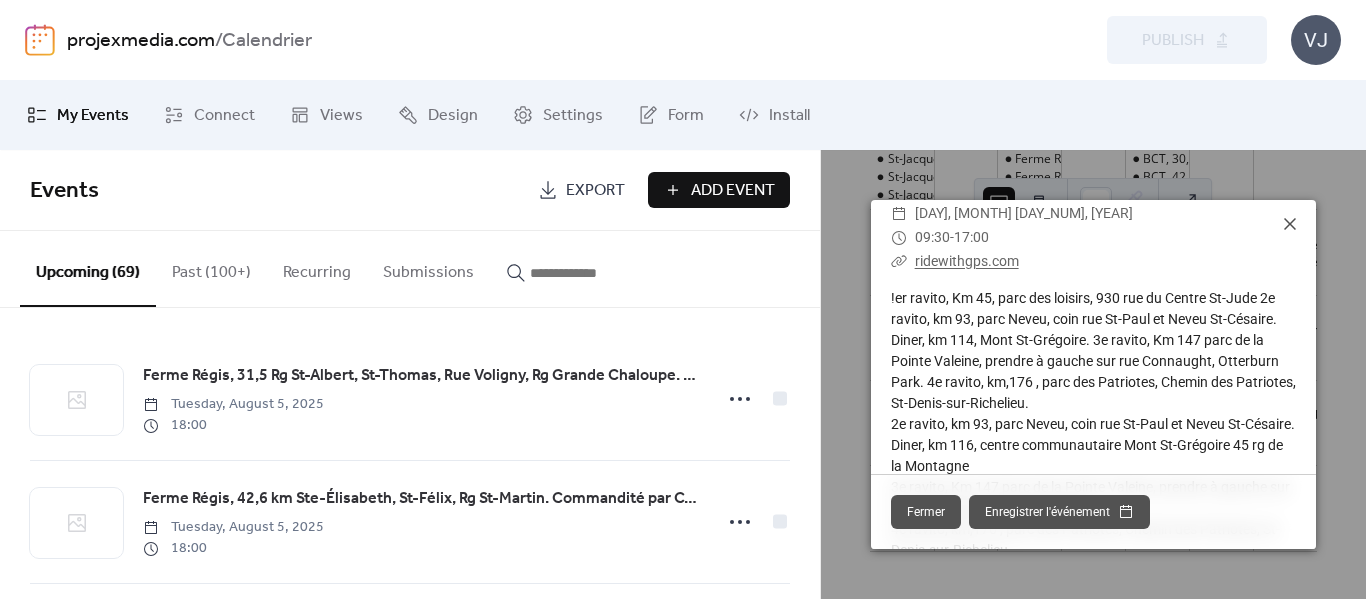 scroll, scrollTop: 123, scrollLeft: 0, axis: vertical 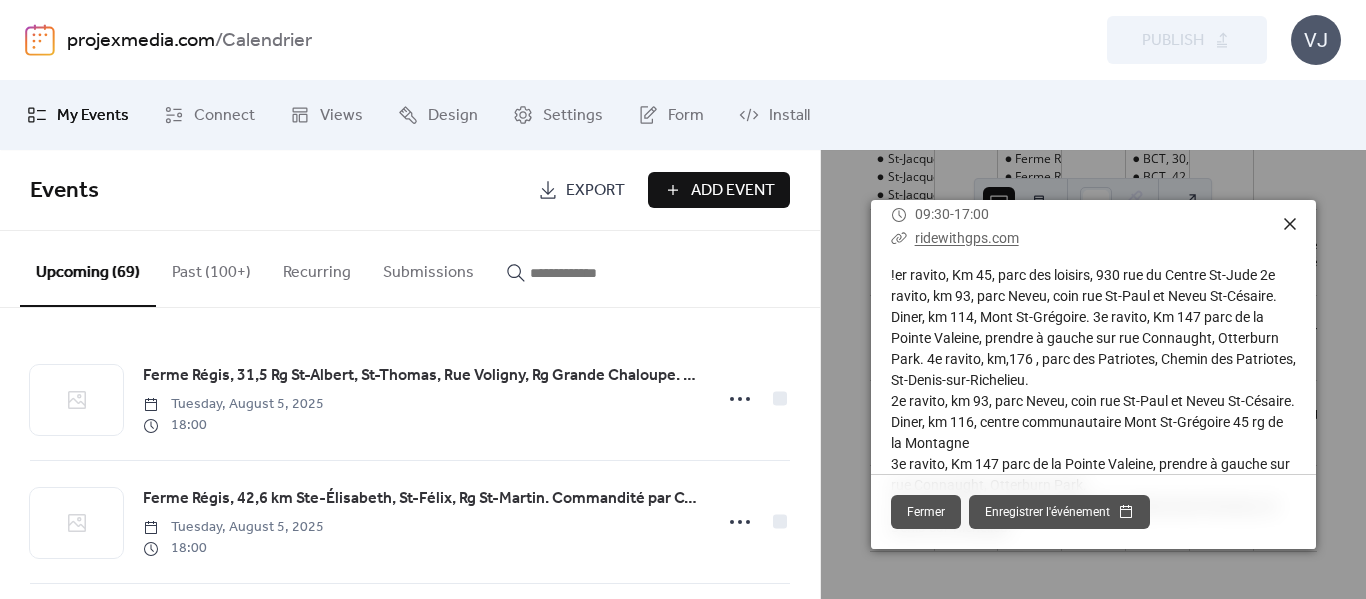 click 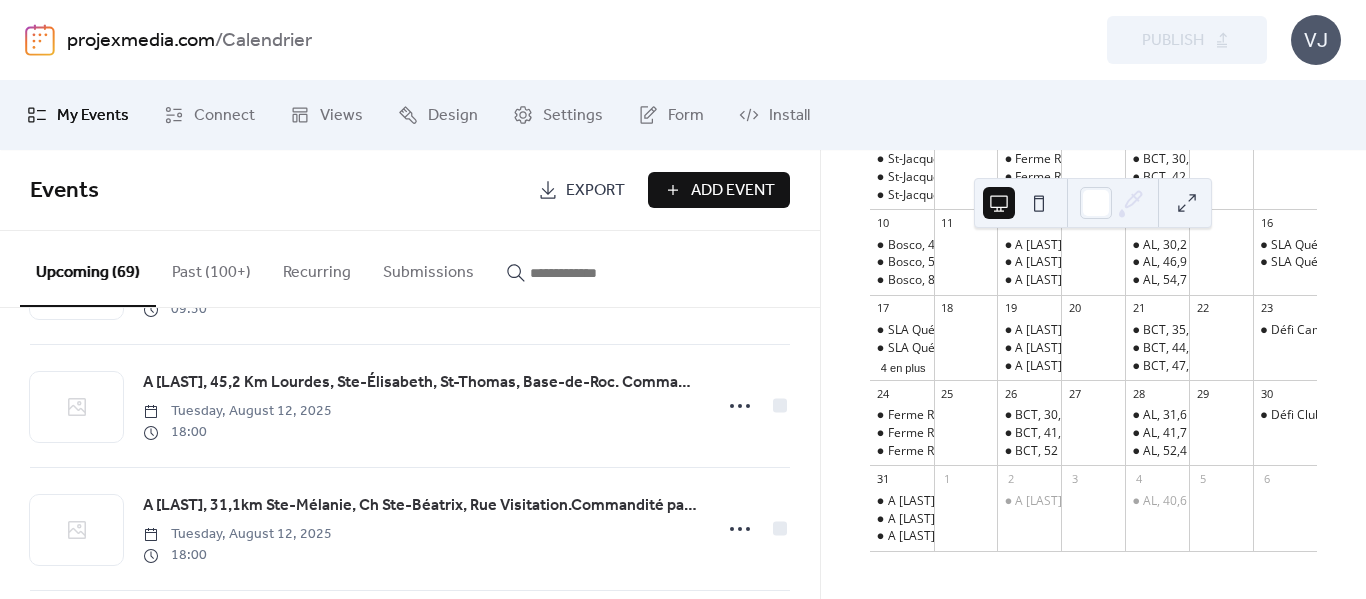 scroll, scrollTop: 600, scrollLeft: 0, axis: vertical 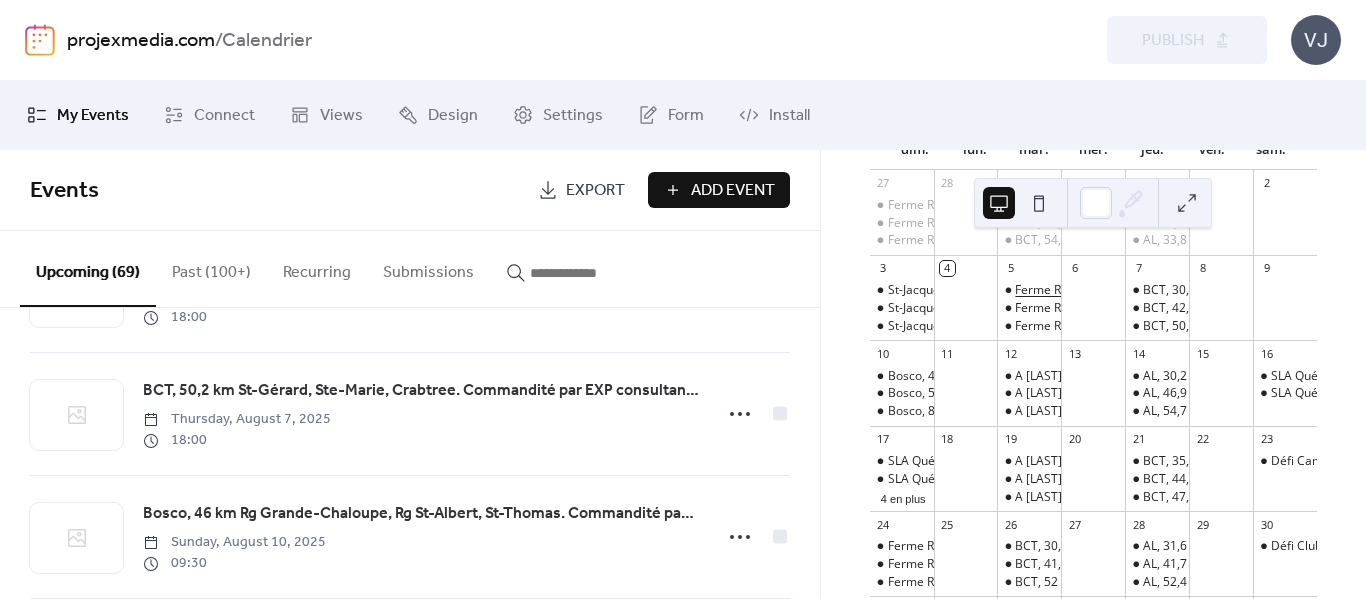 click on "Ferme Régis, 31,5 Rg [PLACE], [PLACE], Rue [PLACE], Rg [PLACE]. Commandité par Auberge du Lac Taureau hôtellerie" at bounding box center [1375, 290] 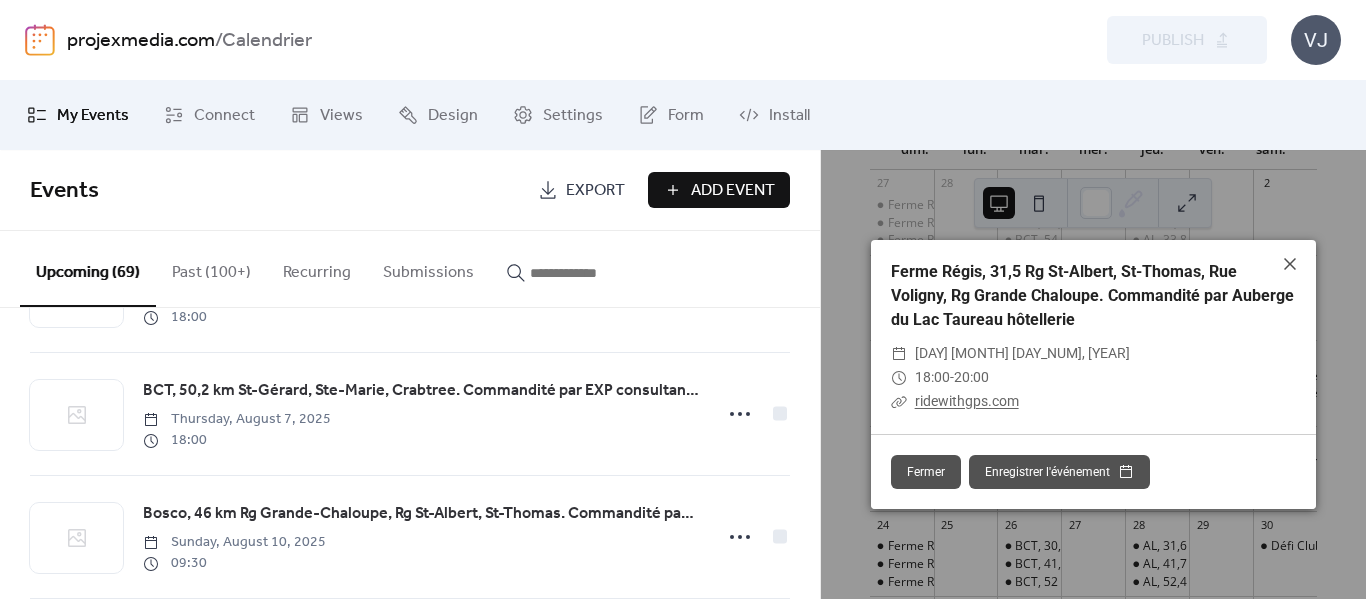 click on "ridewithgps.com" at bounding box center (967, 401) 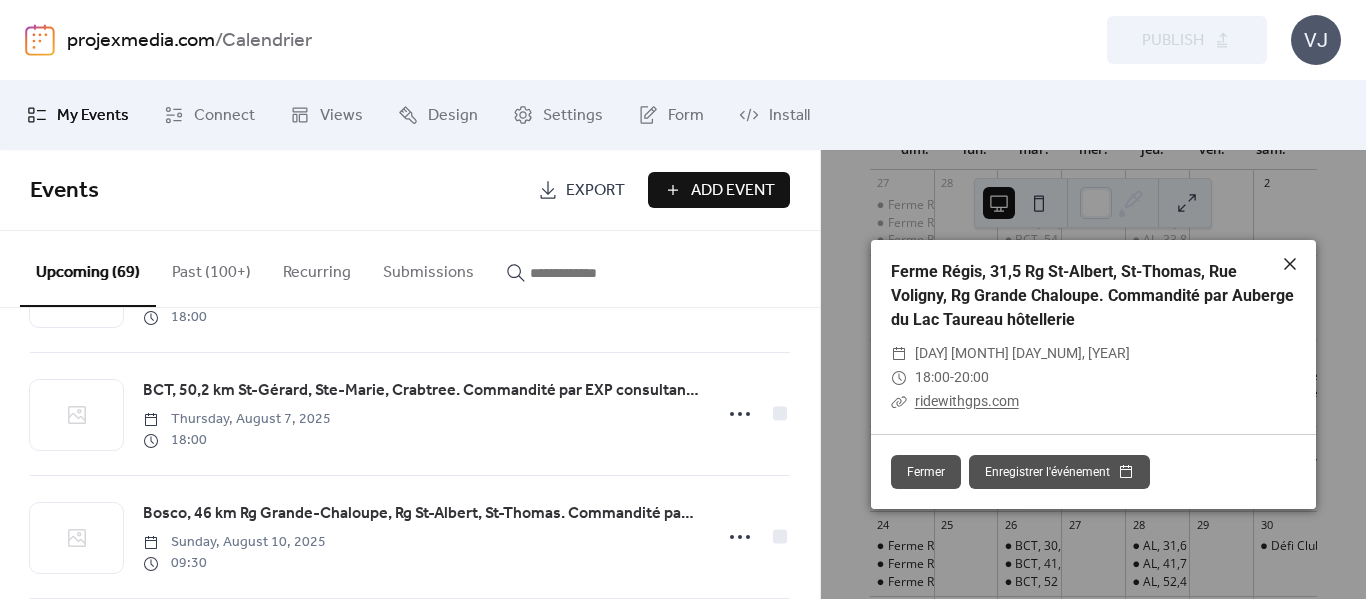 click 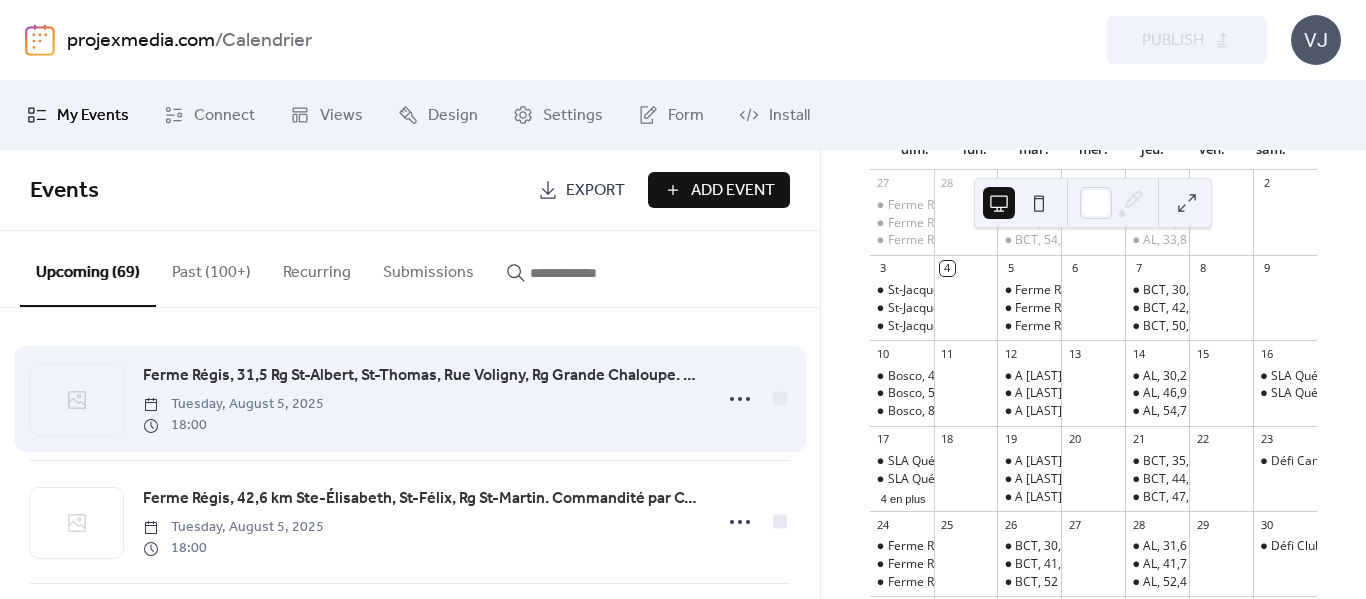 scroll, scrollTop: 100, scrollLeft: 0, axis: vertical 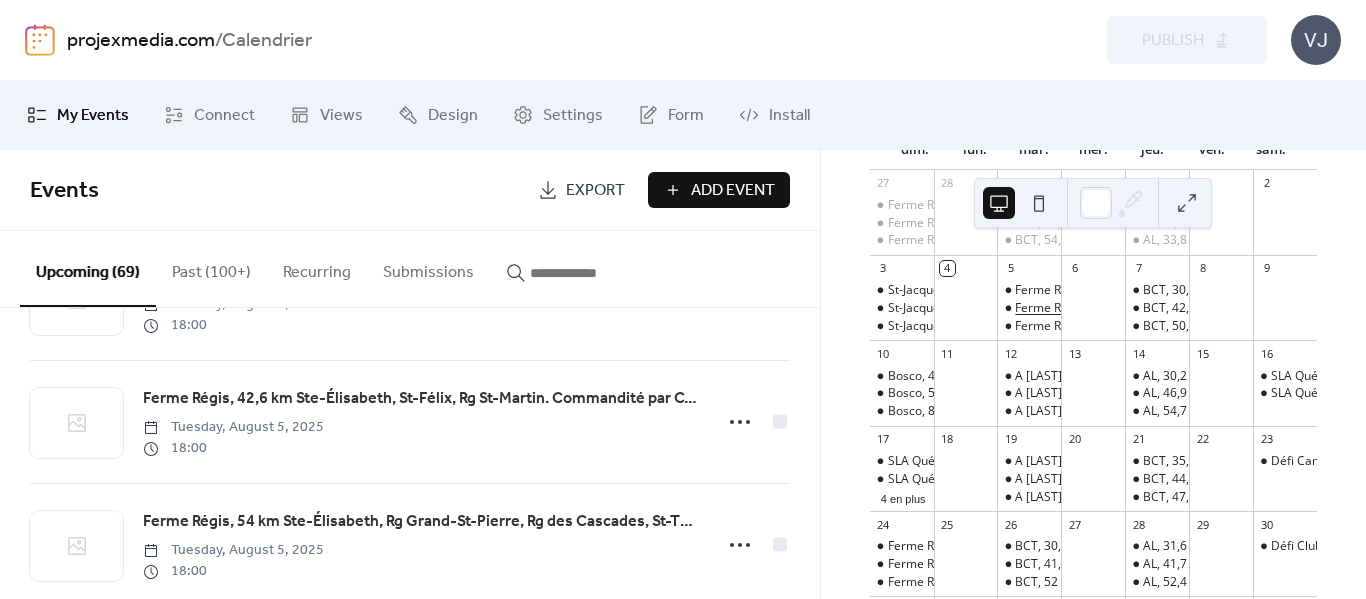 click on "Ferme Régis, 42,6 km [PLACE], [PLACE], Rg [PLACE]. Commandité par Cycles Dupuis vente et entretien de vélos" at bounding box center (1339, 308) 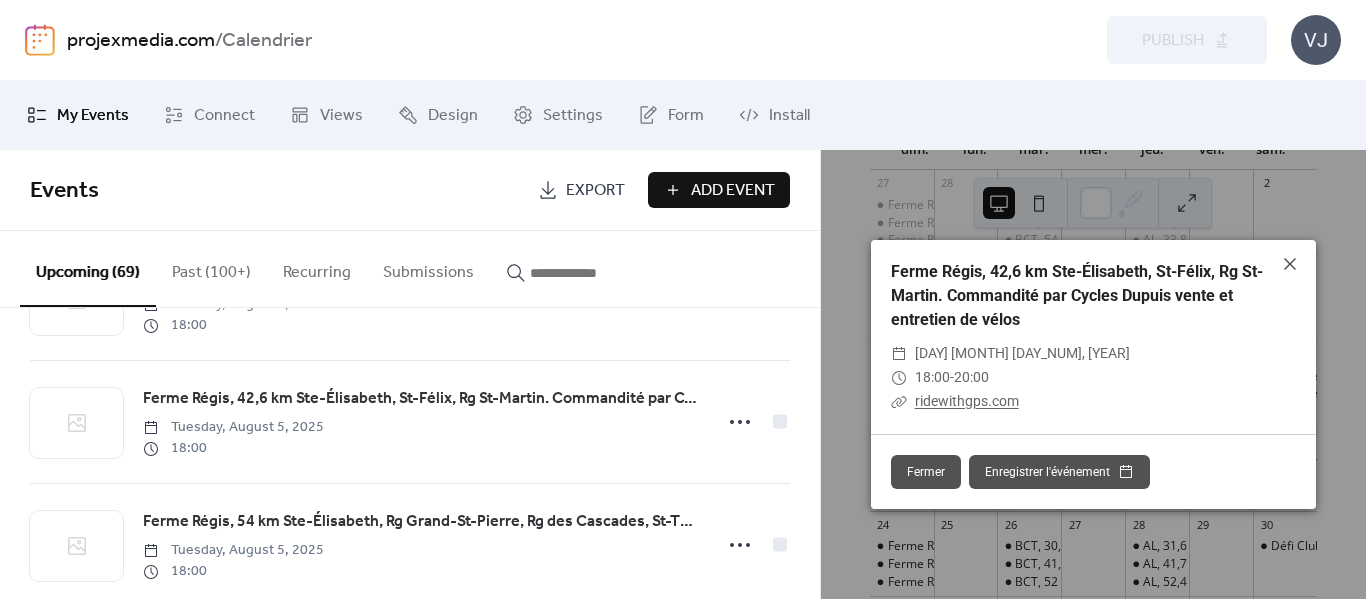 click on "ridewithgps.com" at bounding box center (967, 401) 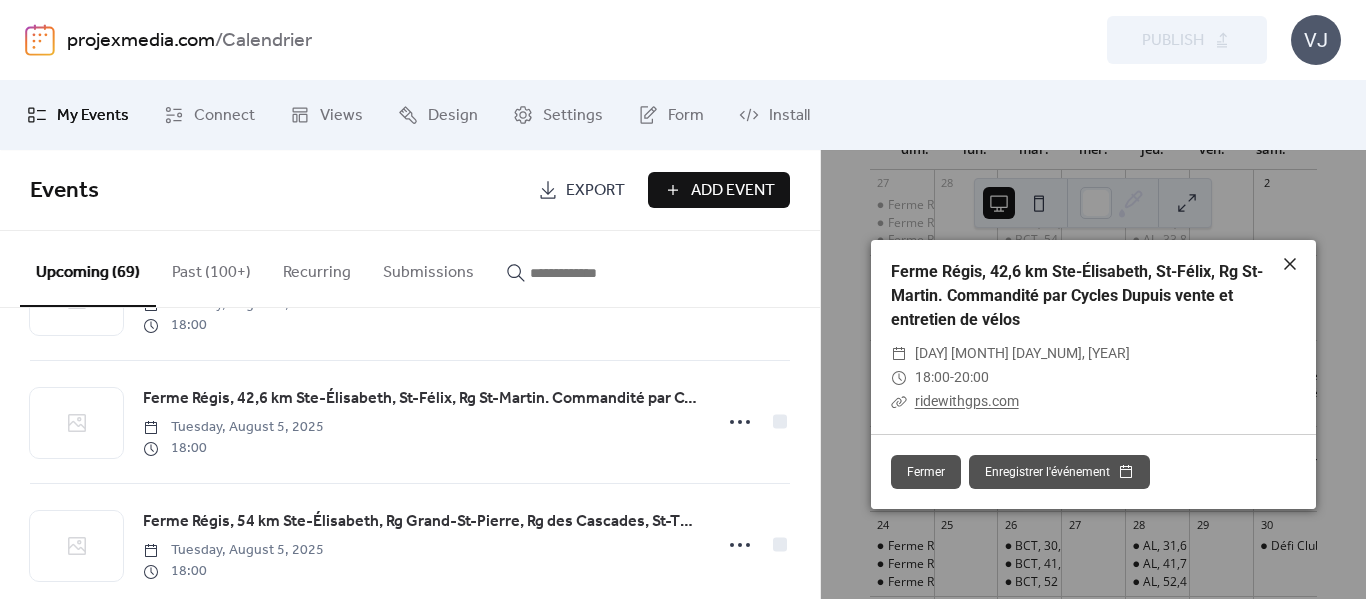 click 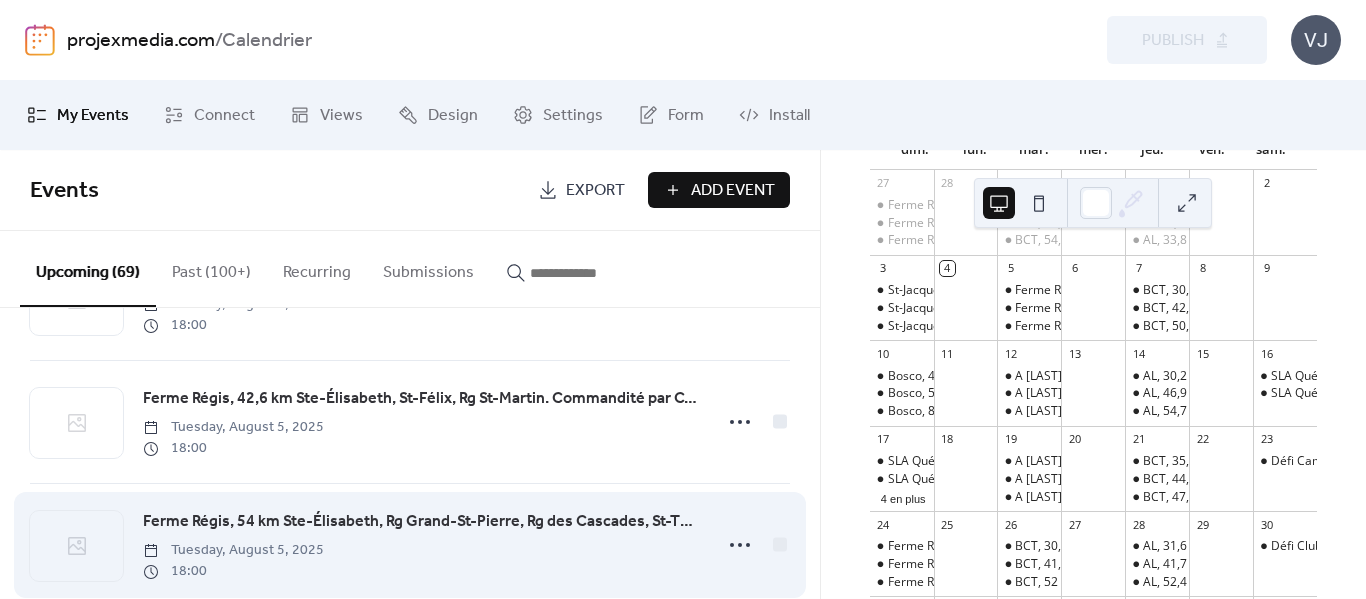scroll, scrollTop: 200, scrollLeft: 0, axis: vertical 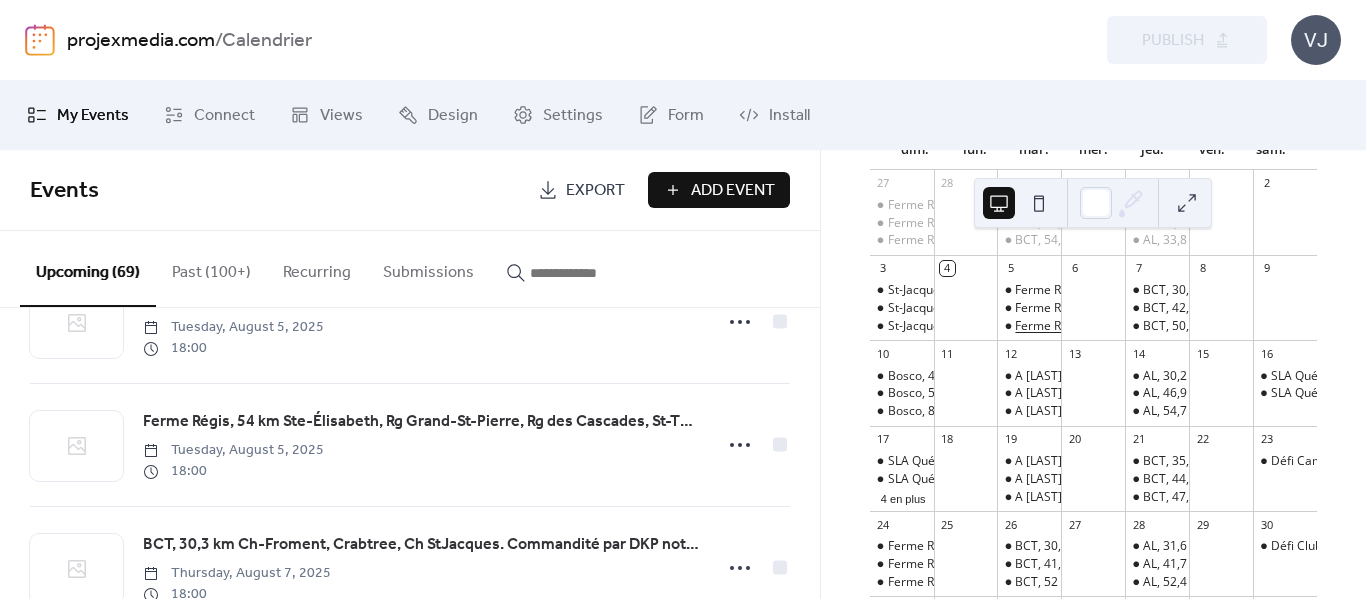 click on "Ferme Régis, 54 km [PLACE], Rg [PLACE], Rg des Cascades, [PLACE]. Commandité par La Distinction traiteur" at bounding box center (1357, 326) 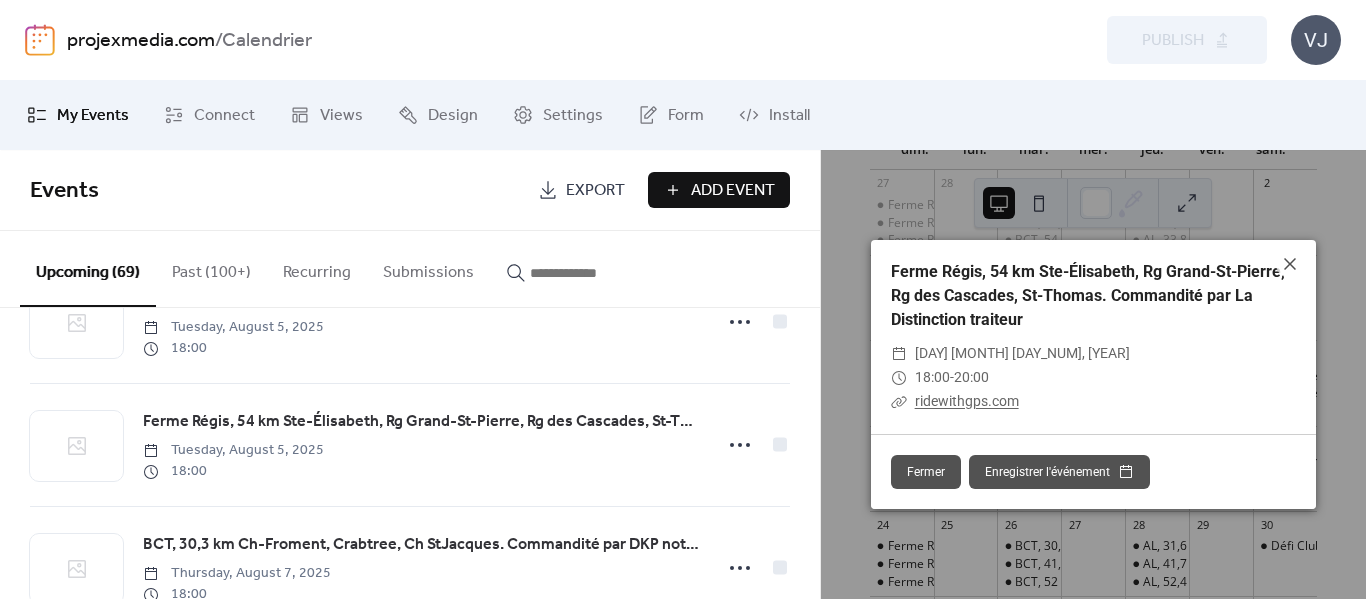 click on "ridewithgps.com" at bounding box center [967, 401] 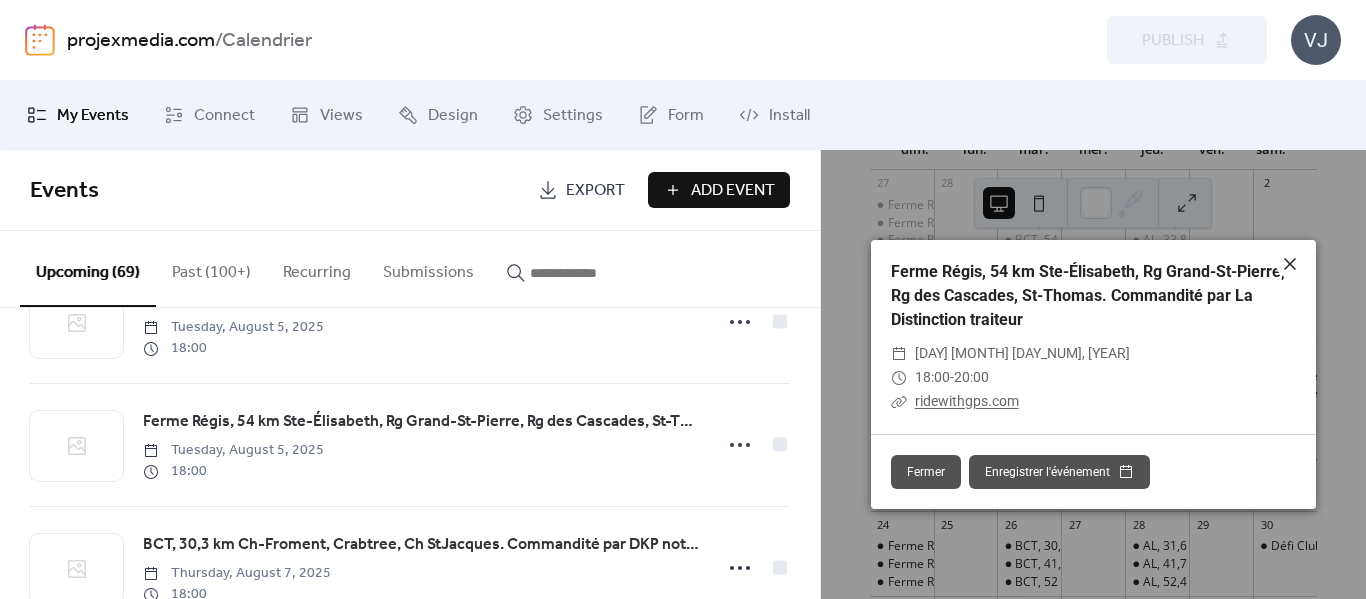 click 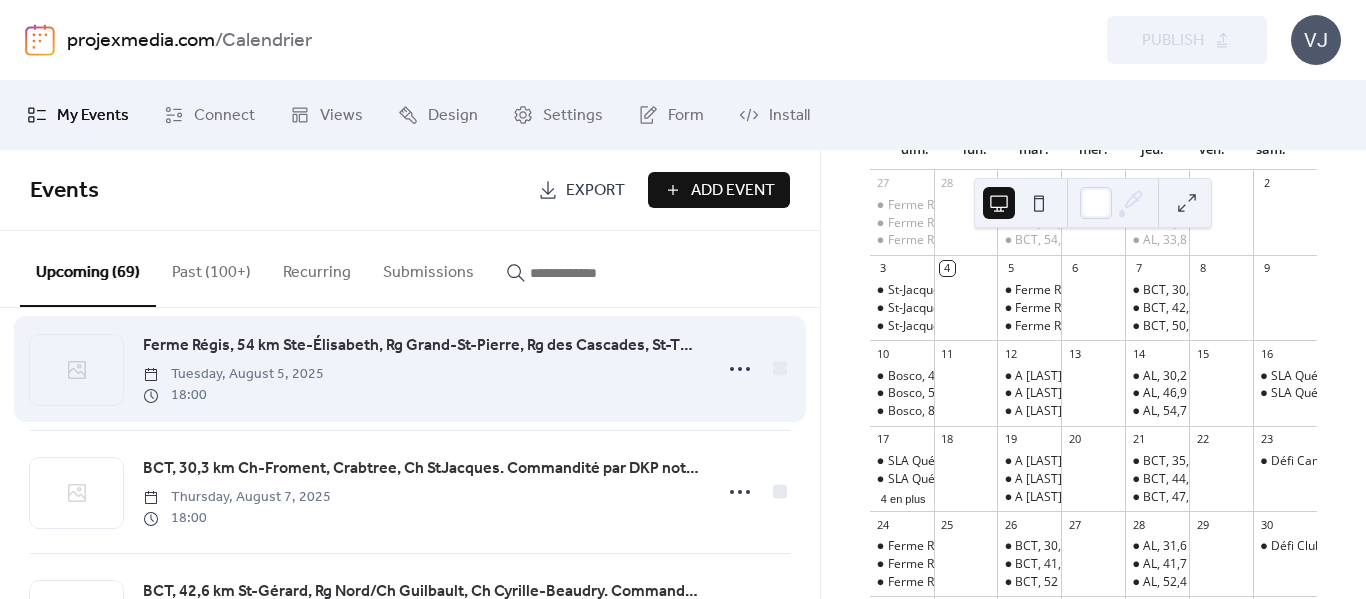 scroll, scrollTop: 300, scrollLeft: 0, axis: vertical 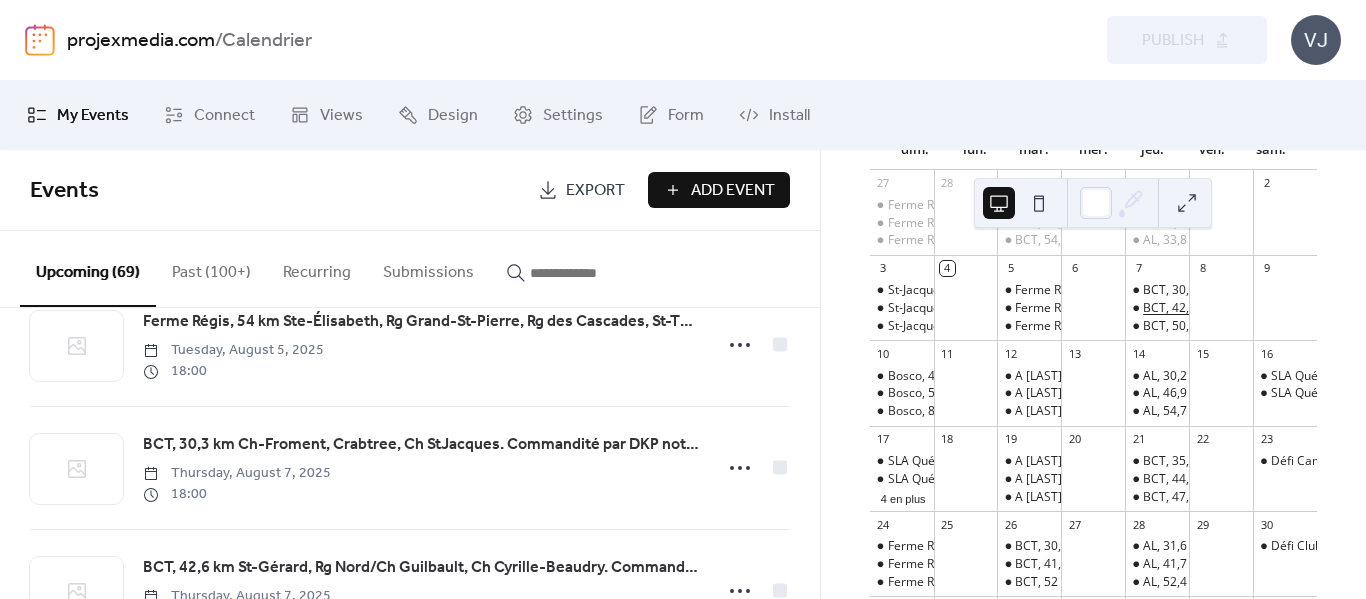 click on "BCT, 42,6 km [PLACE], Rg Nord/Ch [PLACE], Ch [PLACE]. Commandité par Dupont Photo studio de photographie professionnel" at bounding box center [1520, 308] 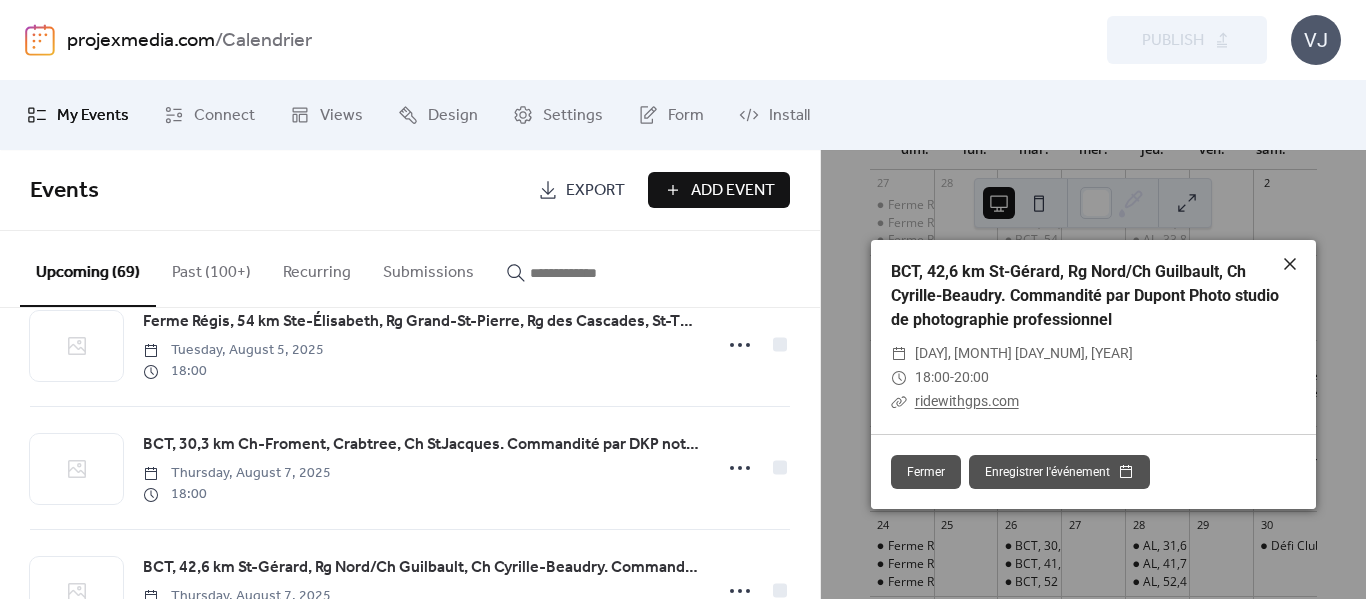 click 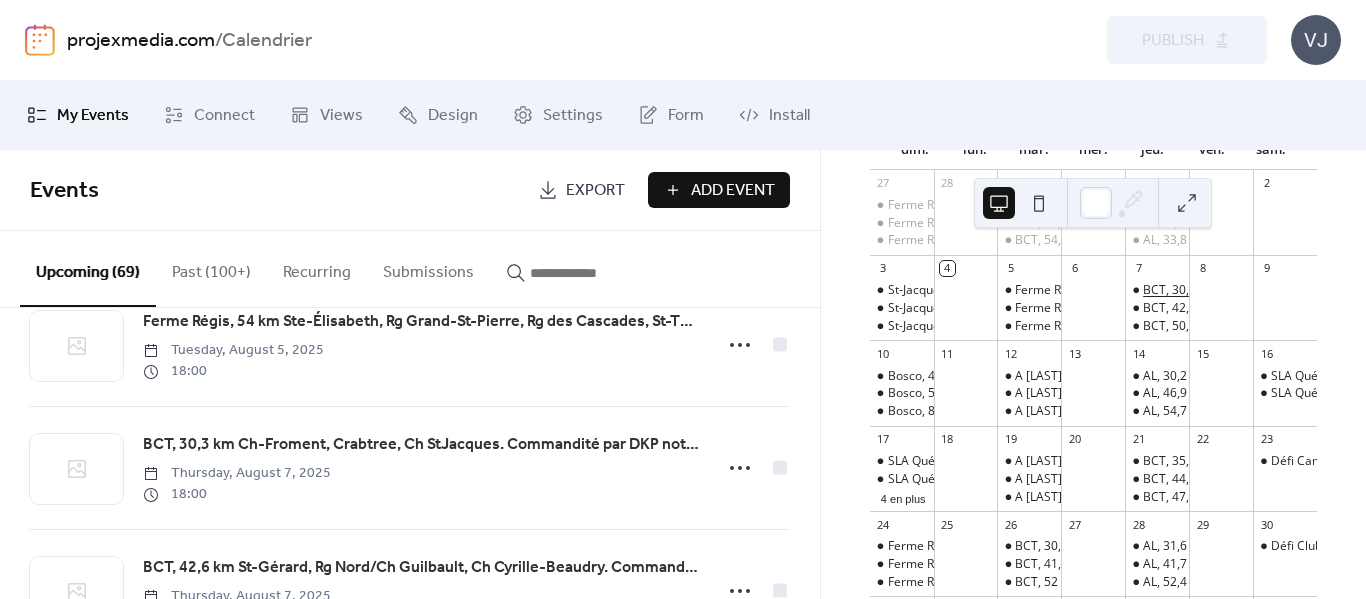 click on "BCT, 30,3 km Ch-[PLACE], [PLACE], Ch [PLACE]. Commandité par DKP notaires services juridiques" at bounding box center (1422, 290) 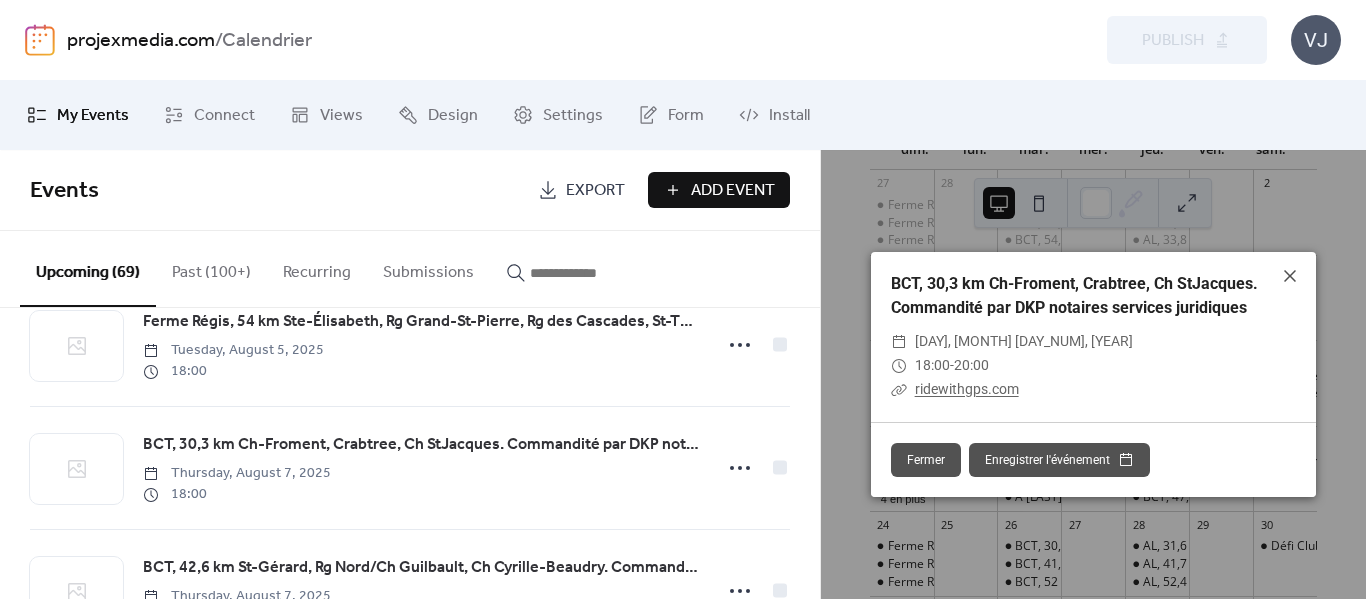 click on "ridewithgps.com" at bounding box center [967, 389] 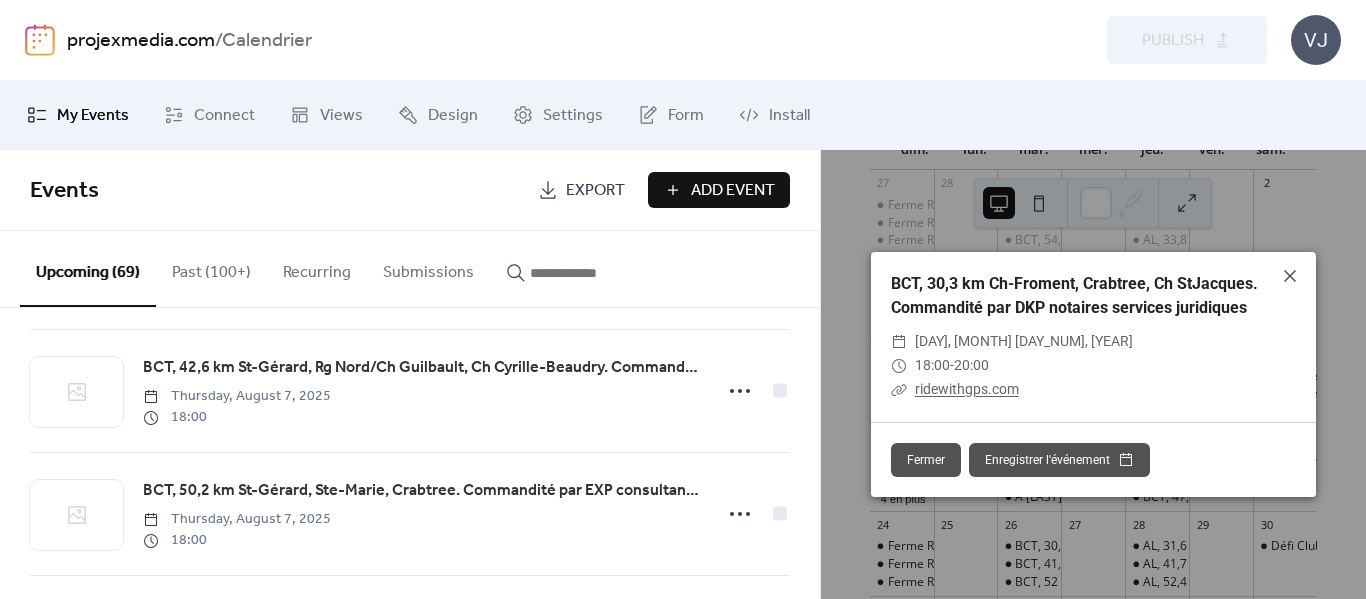 scroll, scrollTop: 400, scrollLeft: 0, axis: vertical 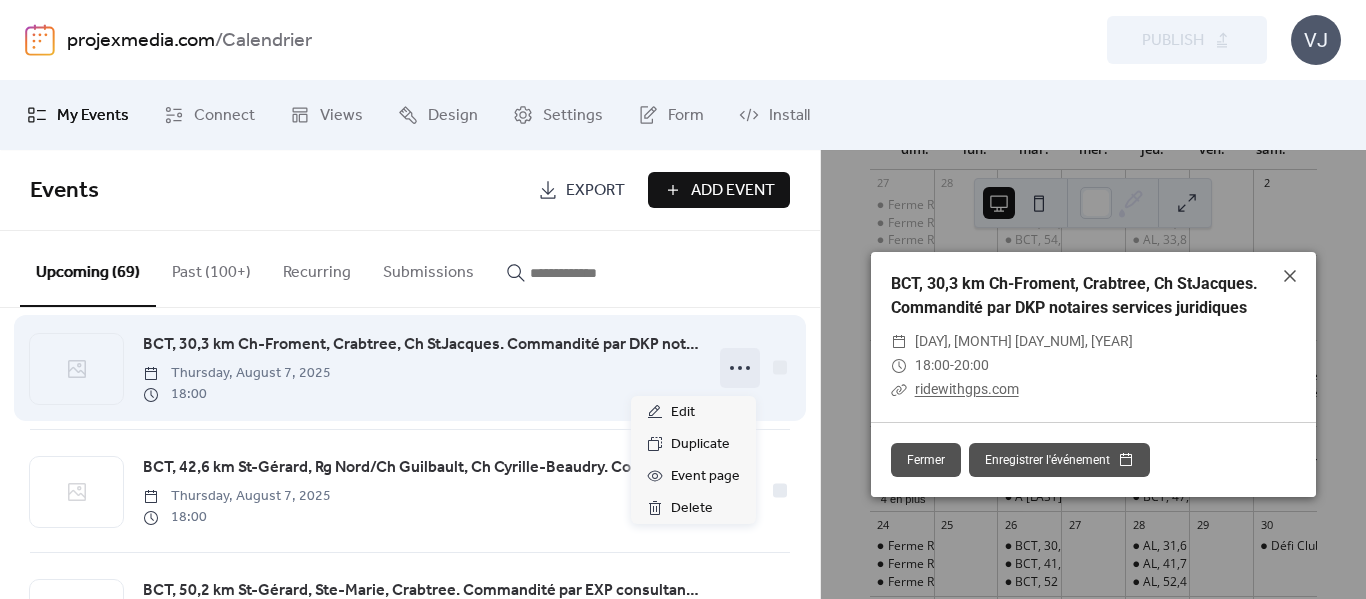 click 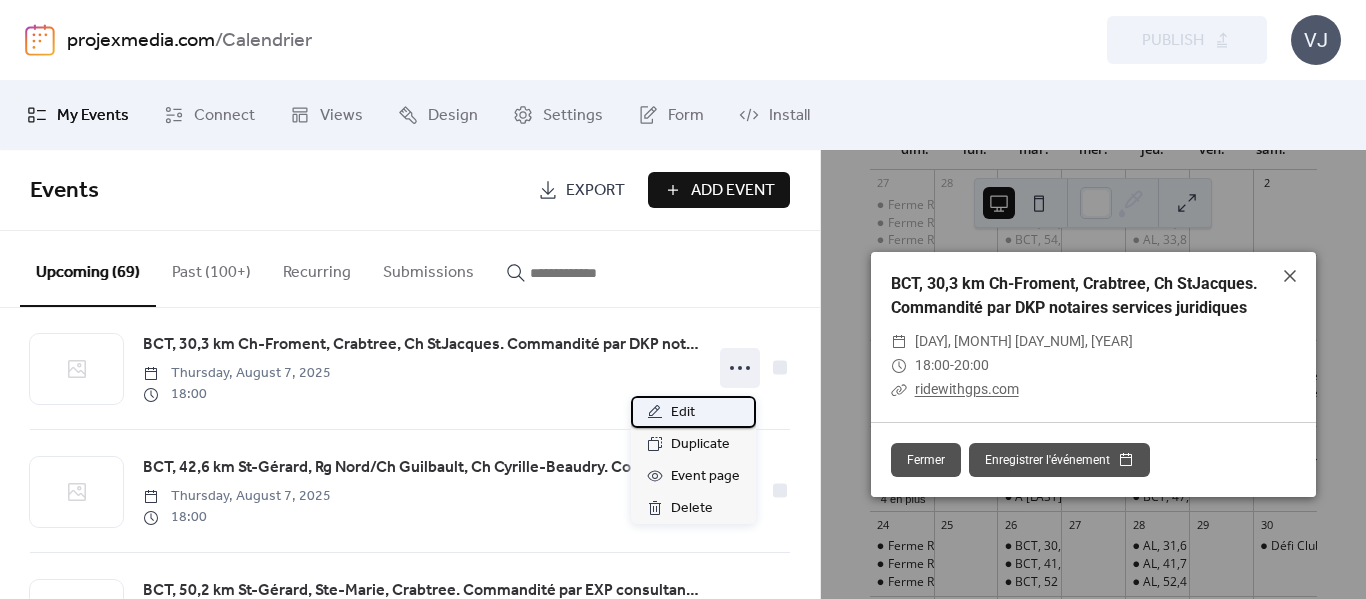 click on "Edit" at bounding box center (683, 413) 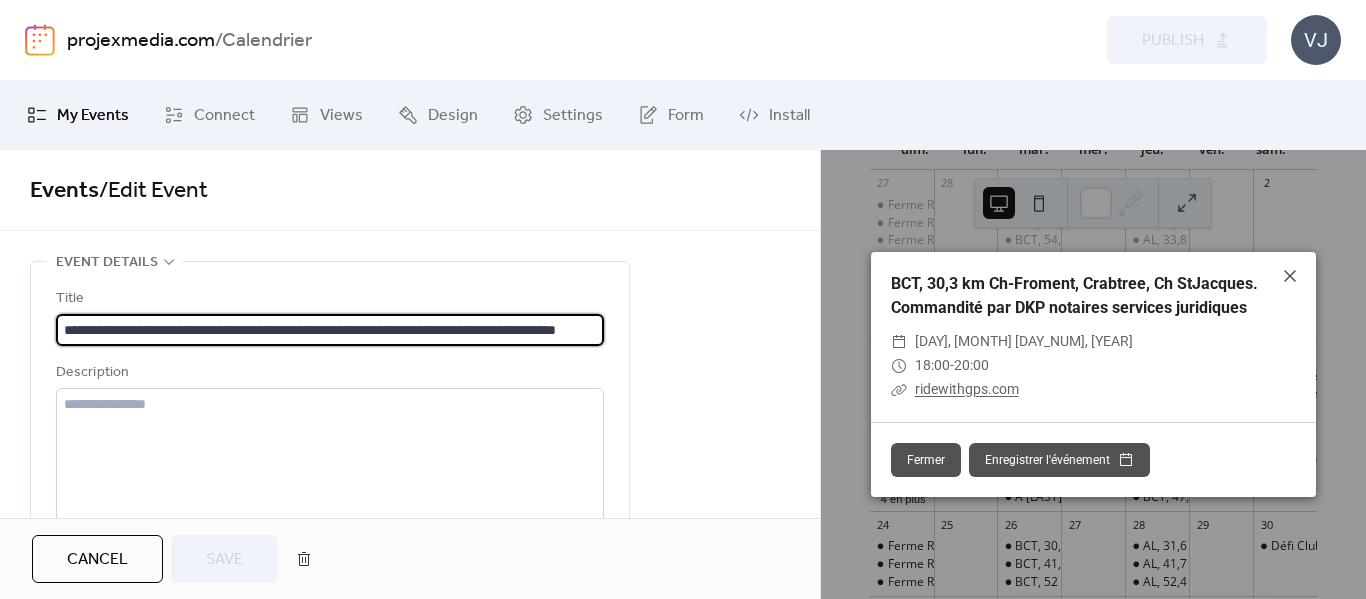 scroll, scrollTop: 0, scrollLeft: 80, axis: horizontal 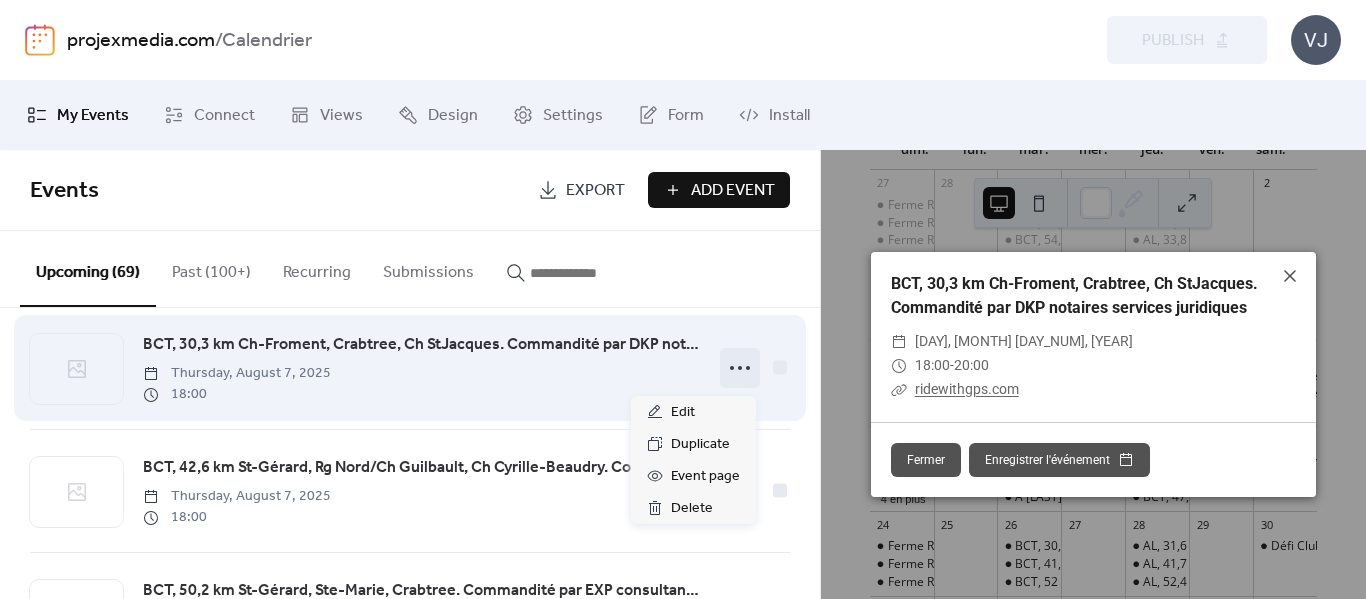 click 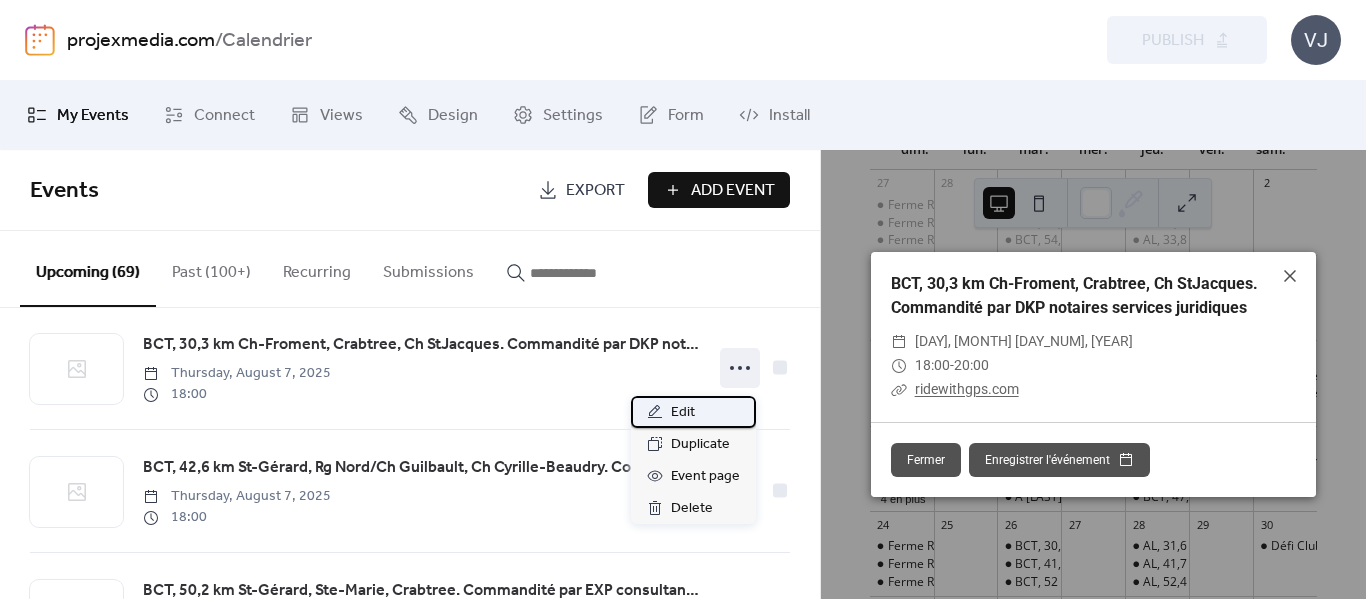 click on "Edit" at bounding box center (683, 413) 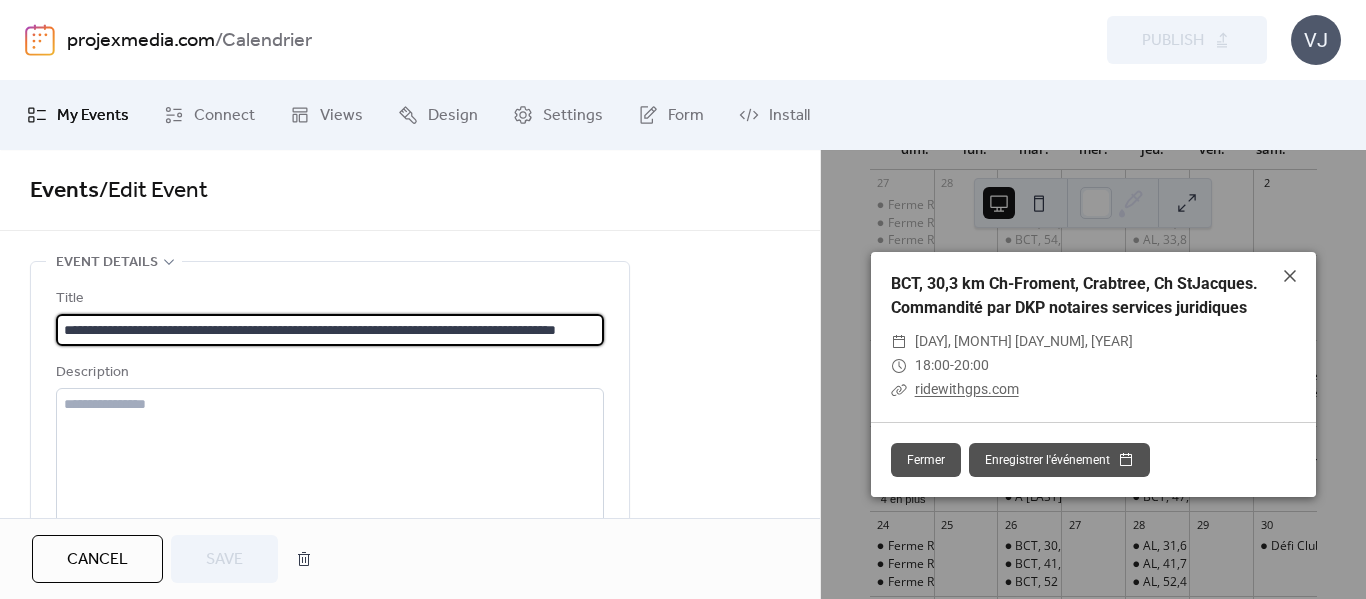 scroll, scrollTop: 0, scrollLeft: 80, axis: horizontal 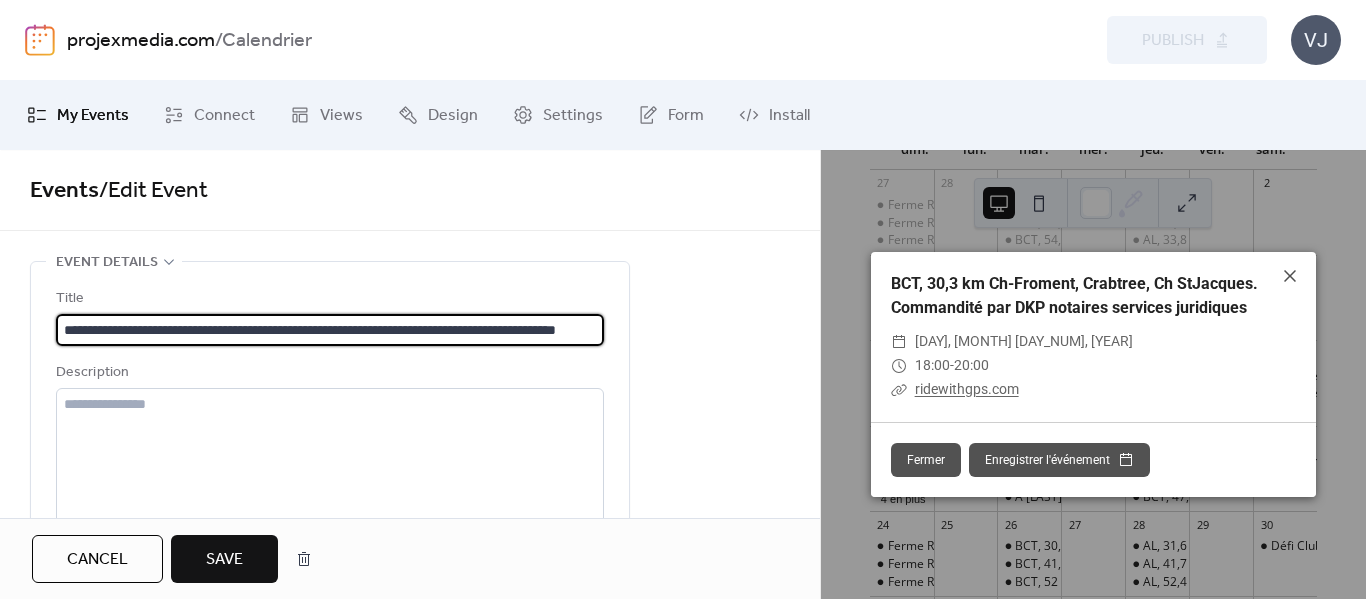 click on "**********" at bounding box center (330, 330) 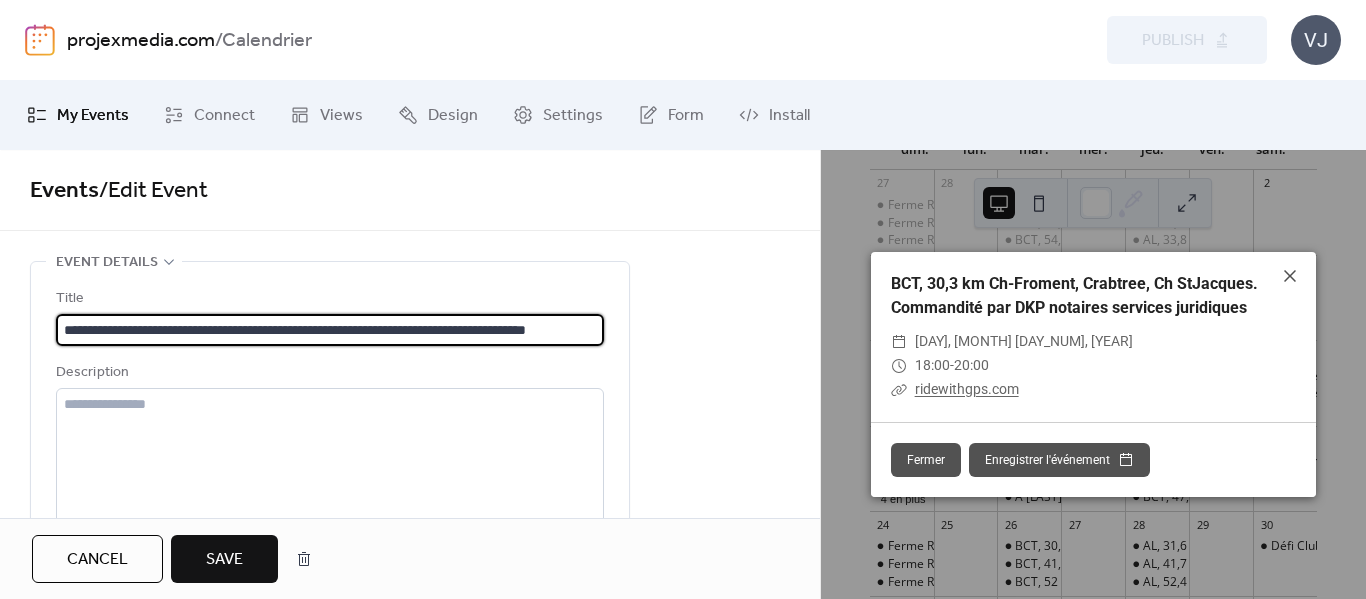 scroll, scrollTop: 0, scrollLeft: 36, axis: horizontal 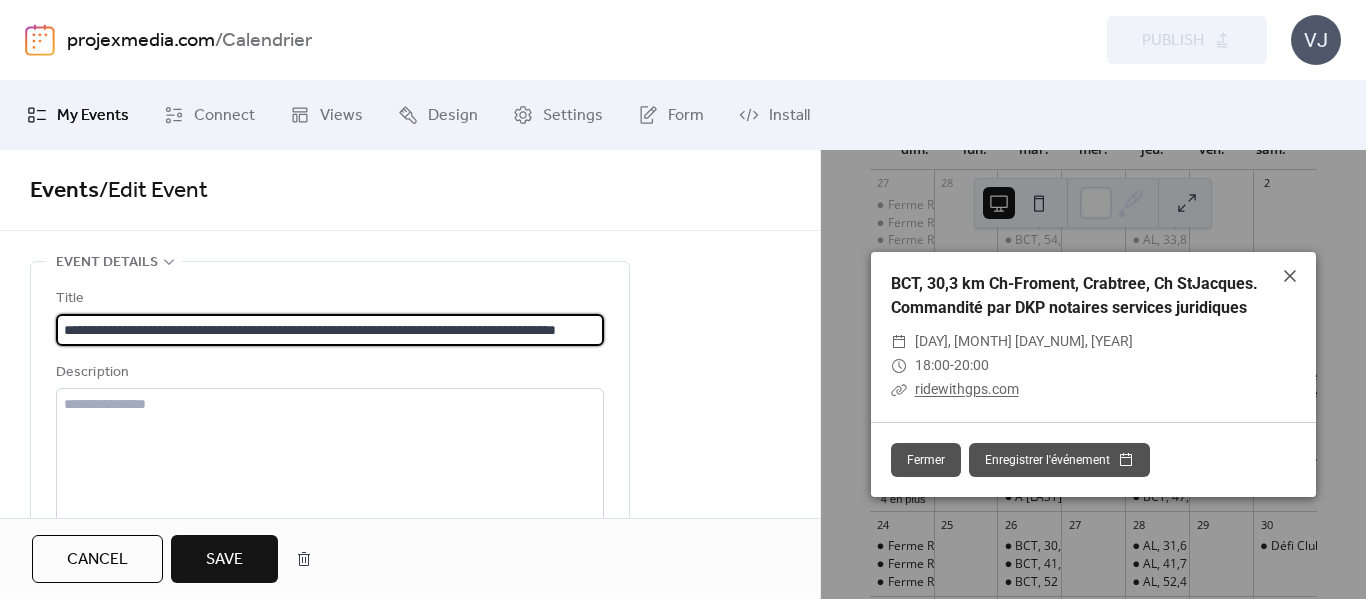 type on "**********" 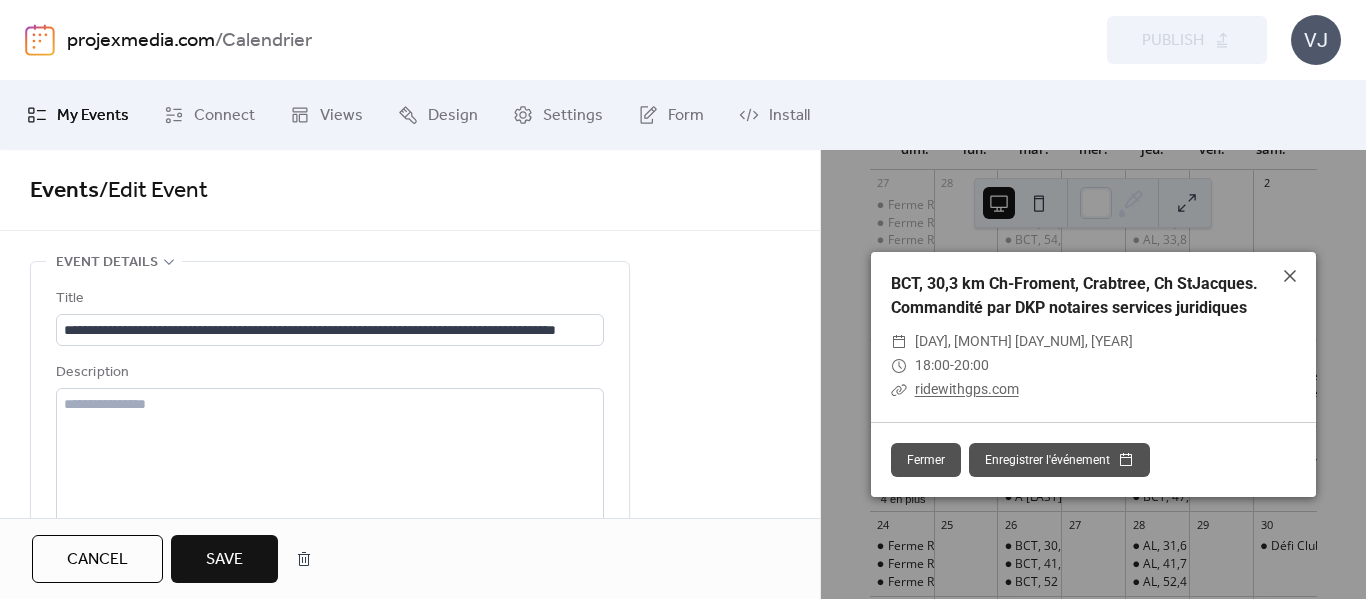 scroll, scrollTop: 0, scrollLeft: 0, axis: both 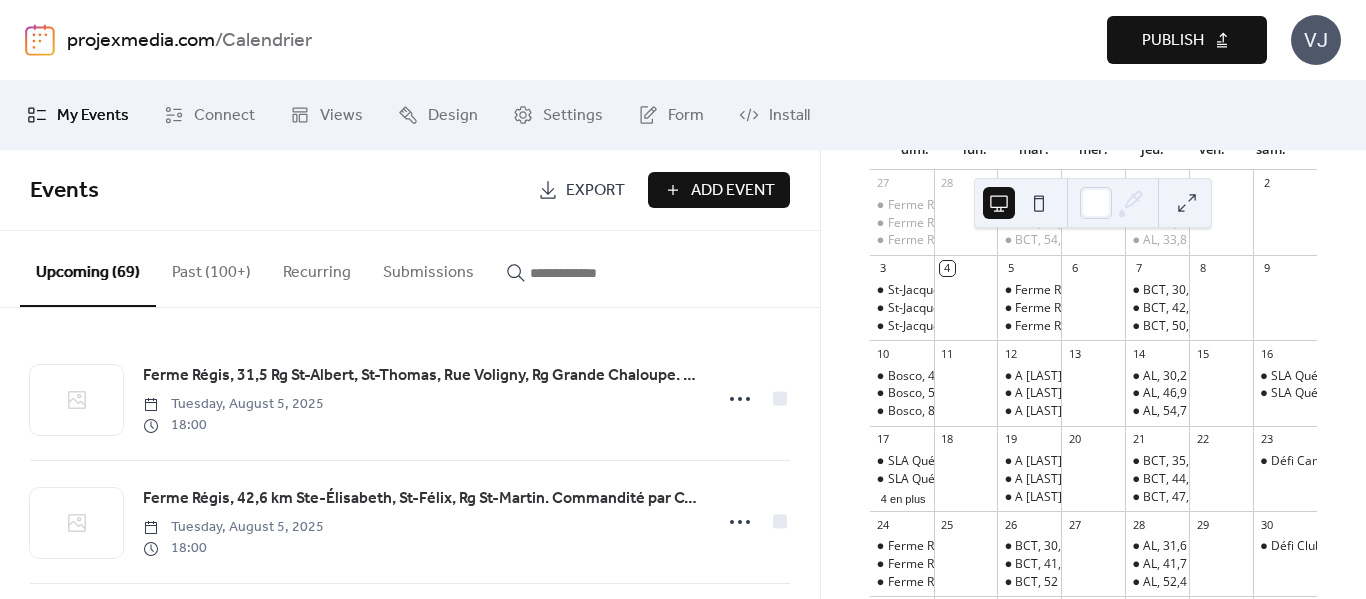 click on "Publish" at bounding box center (1173, 41) 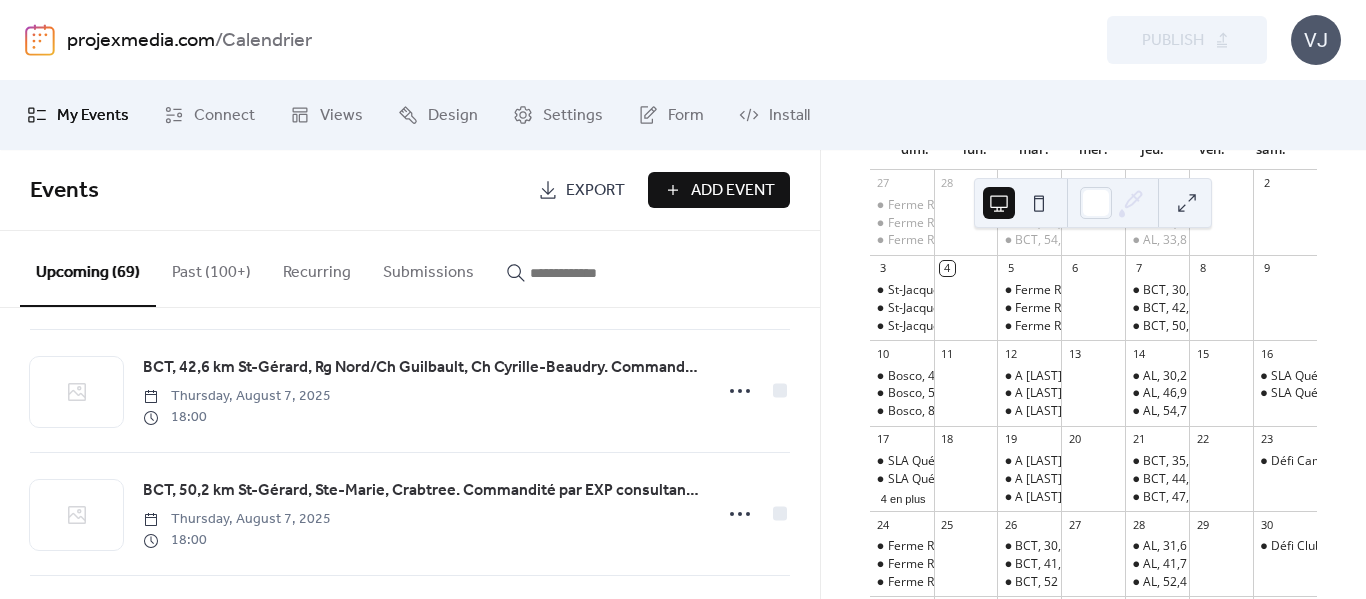 scroll, scrollTop: 300, scrollLeft: 0, axis: vertical 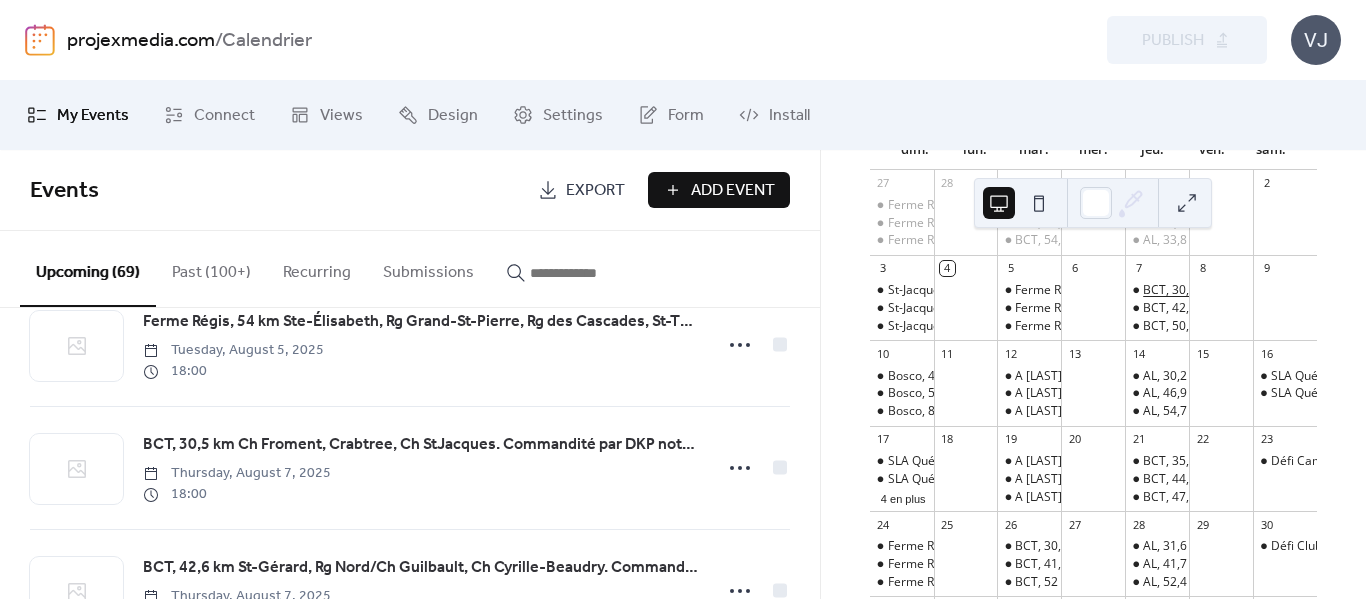 click on "BCT, 30,5 km  Ch Froment, Crabtree, Ch StJacques. Commandité par DKP notaires  services juridiques" at bounding box center [1421, 290] 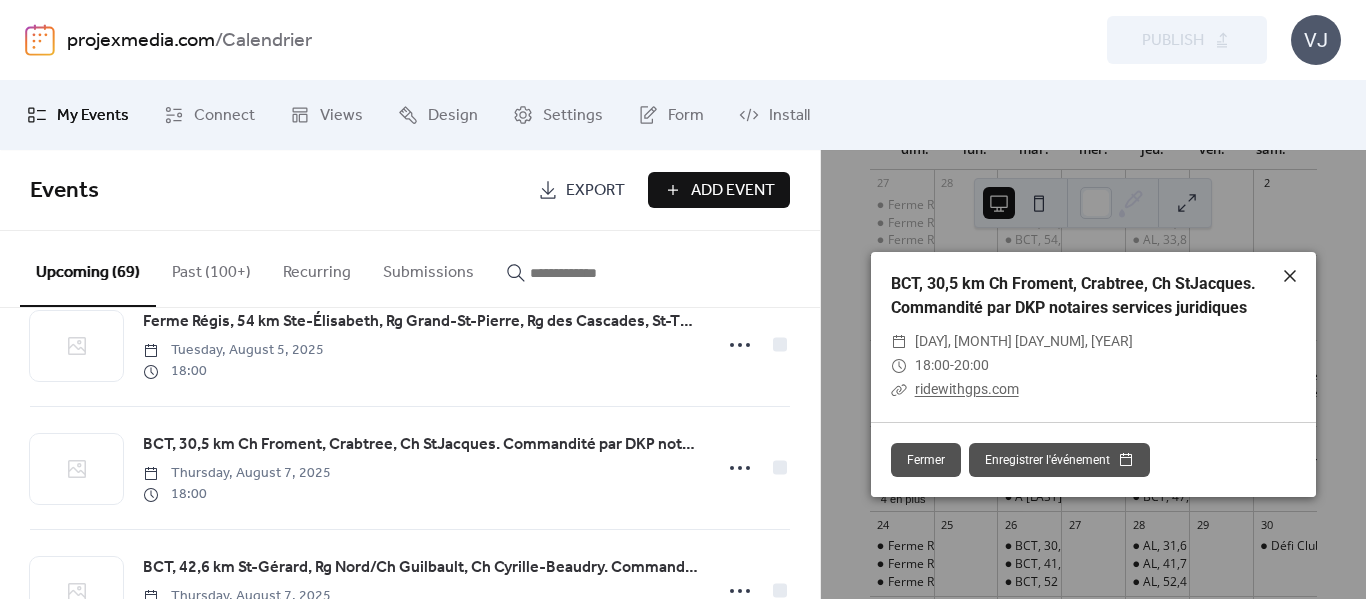 click 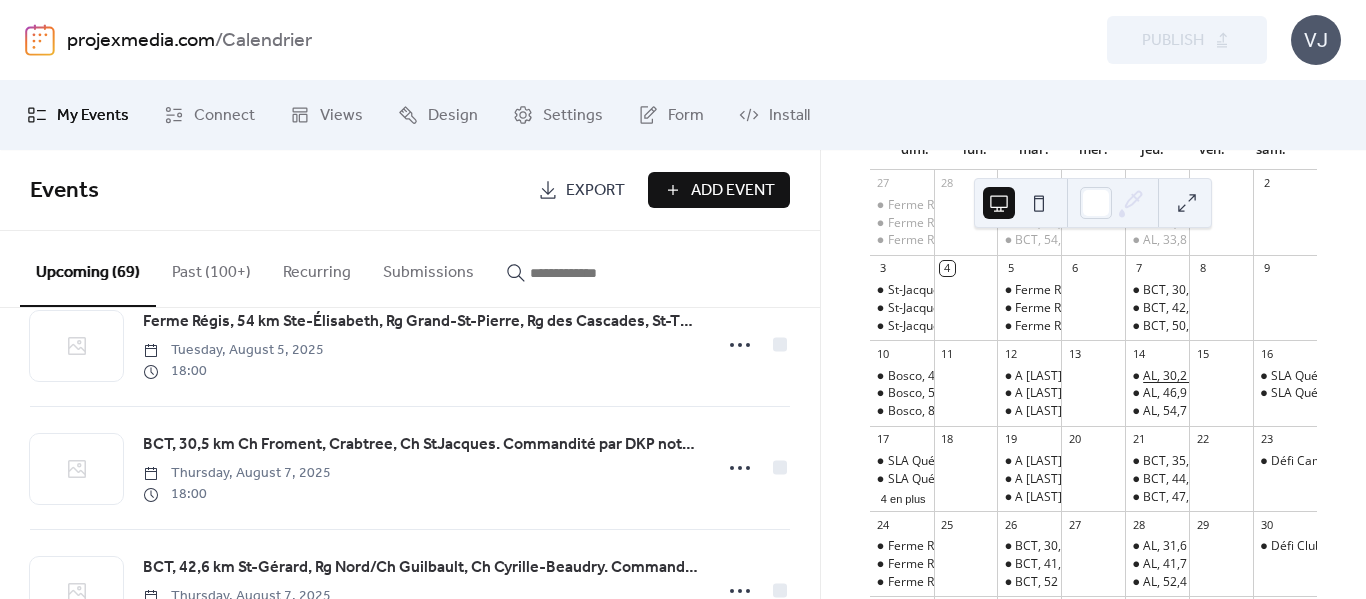 click on "AL, 30,2 km [PLACE], [PLACE], [PLACE]. Commandité par Hamster Landry fournitures de bureaux et de cadeaux" at bounding box center [1456, 376] 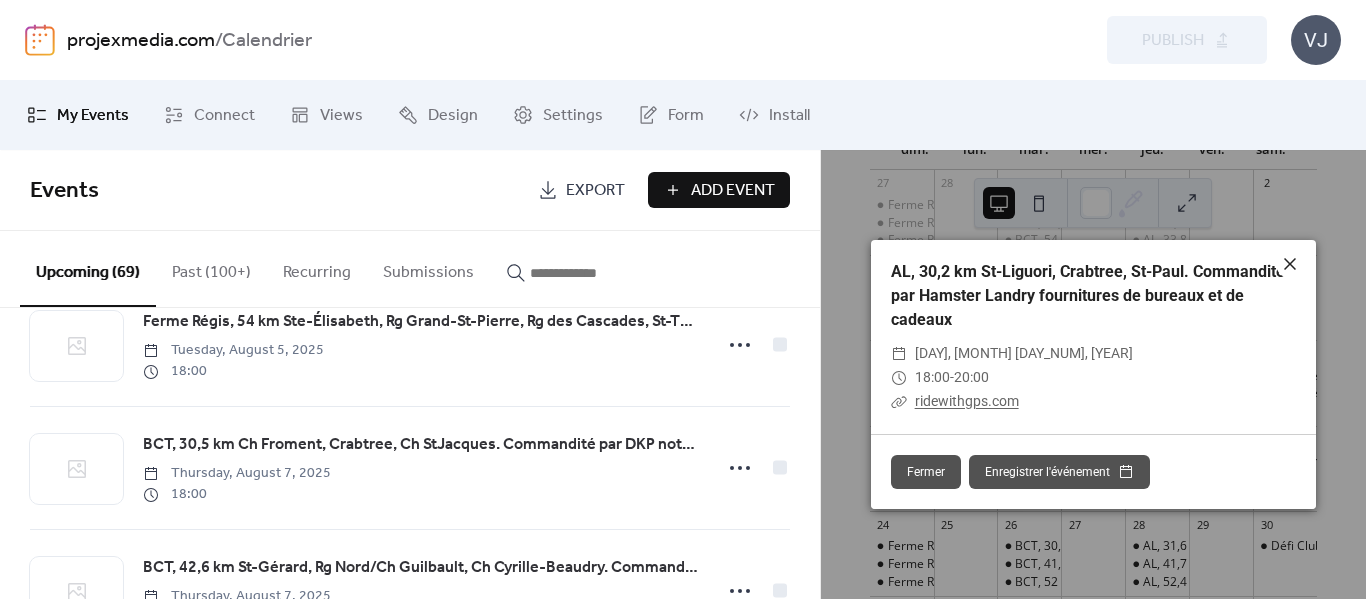 click 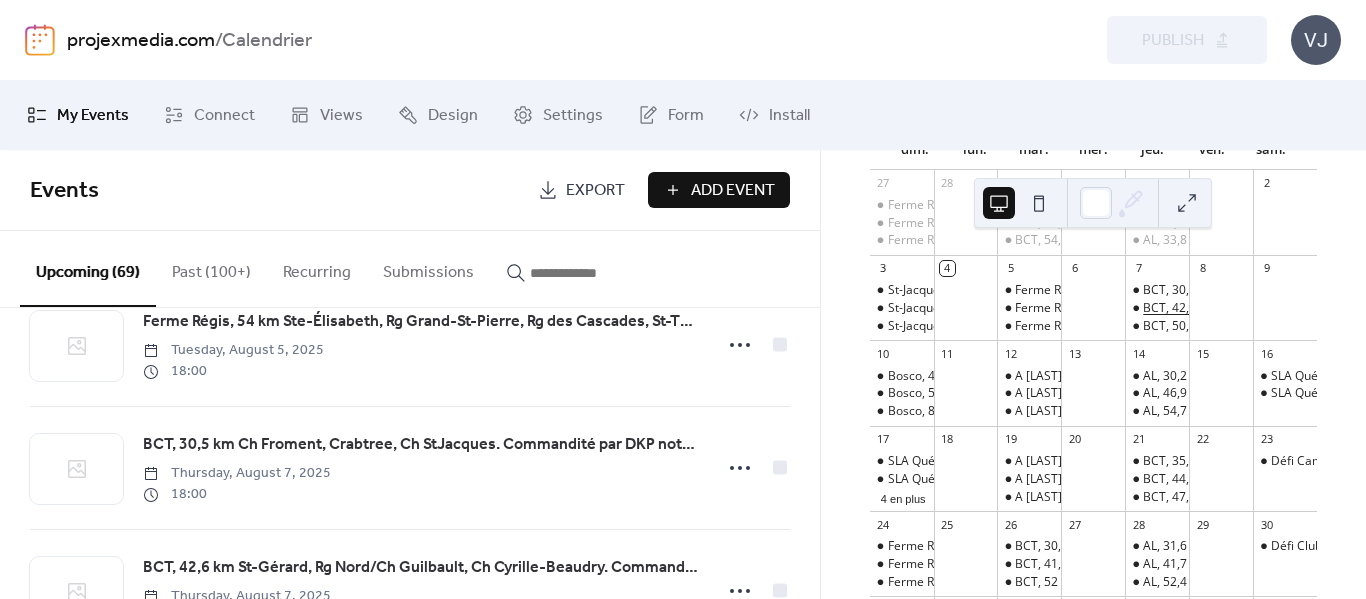 click on "BCT, 42,6 km [PLACE], Rg Nord/Ch [PLACE], Ch [PLACE]. Commandité par Dupont Photo studio de photographie professionnel" at bounding box center [1520, 308] 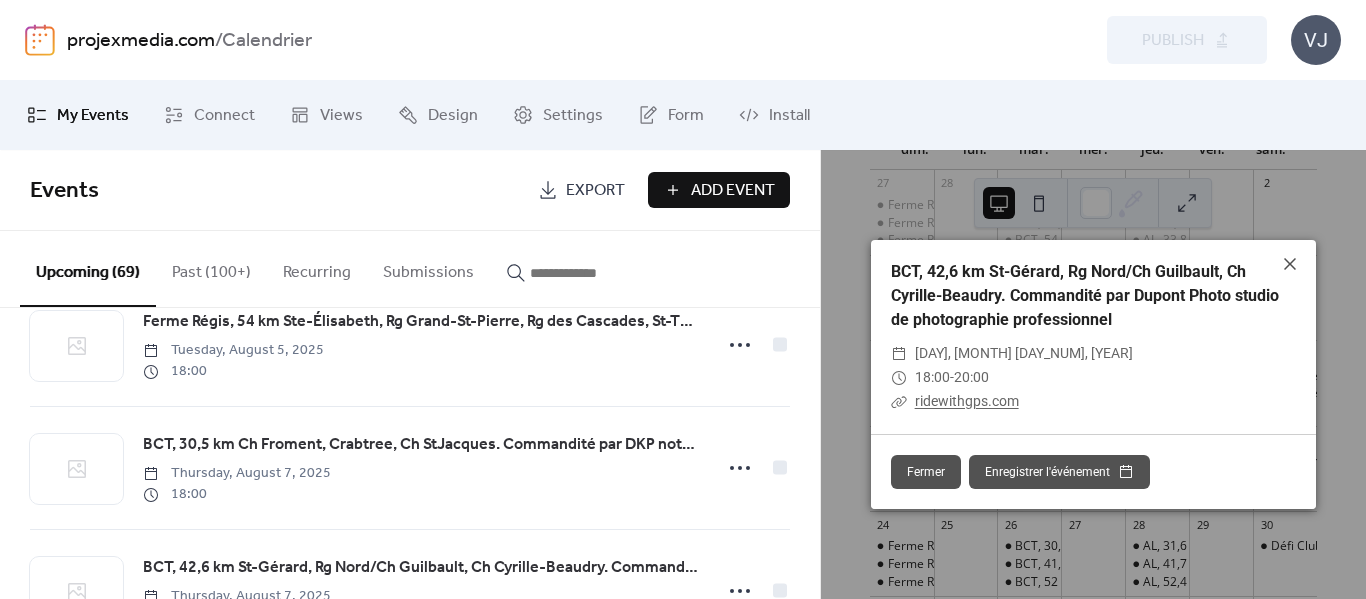 click on "ridewithgps.com" at bounding box center [967, 401] 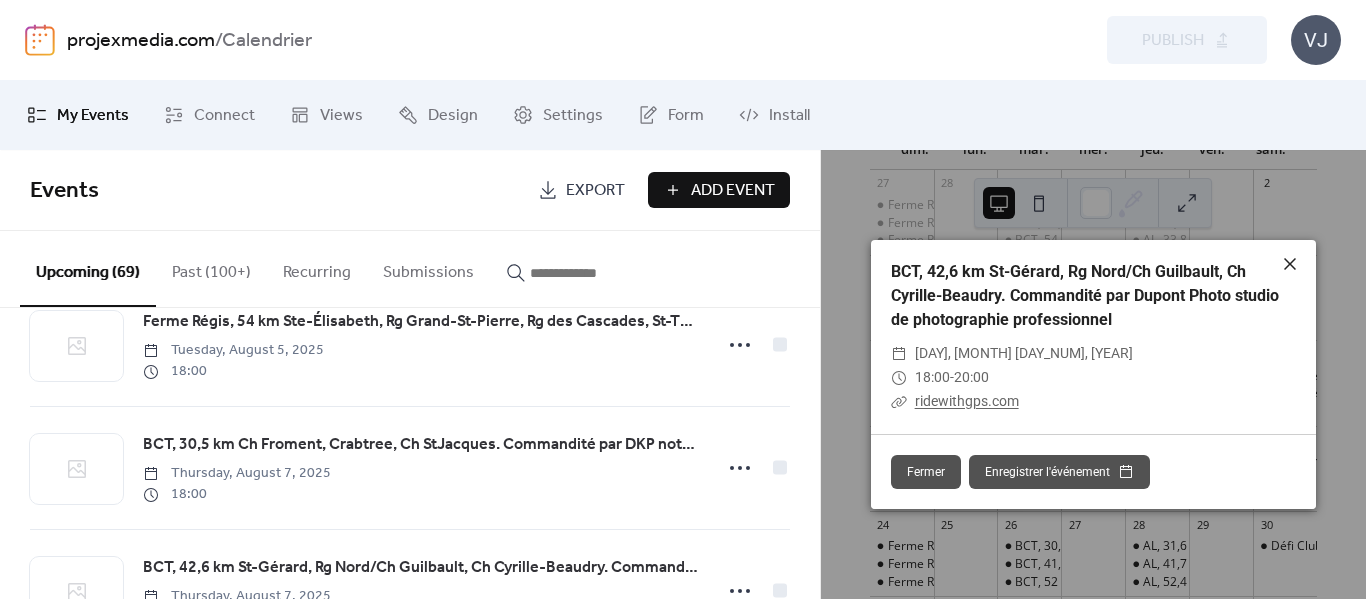 click 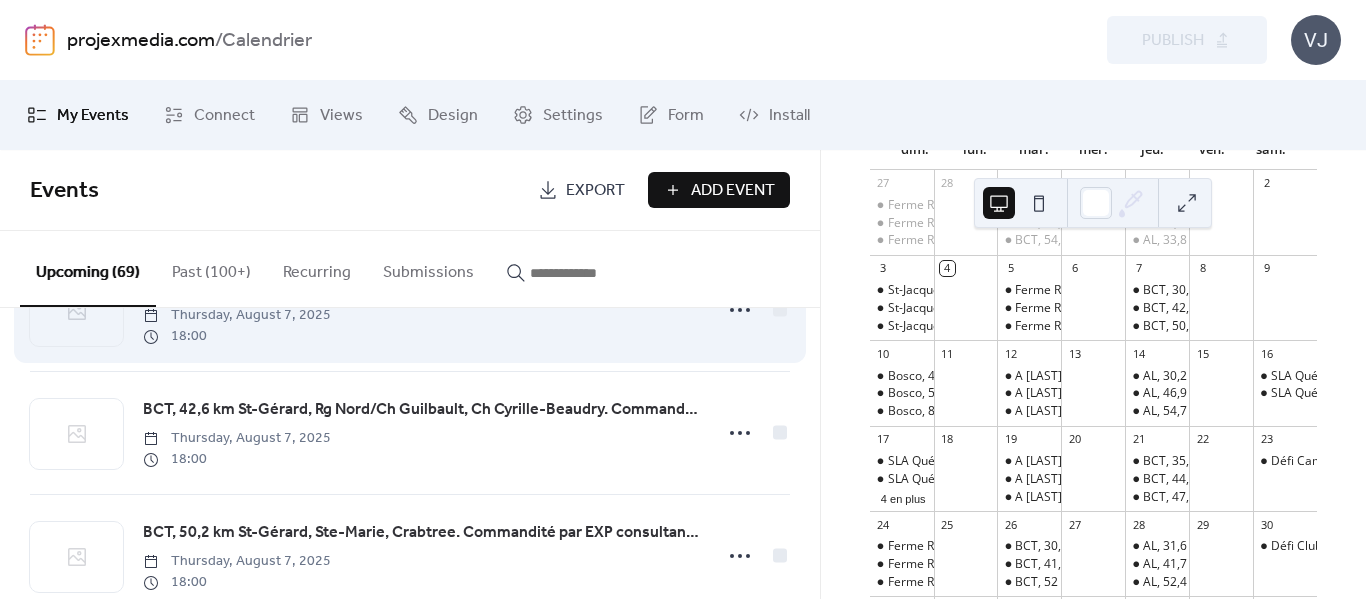 scroll, scrollTop: 500, scrollLeft: 0, axis: vertical 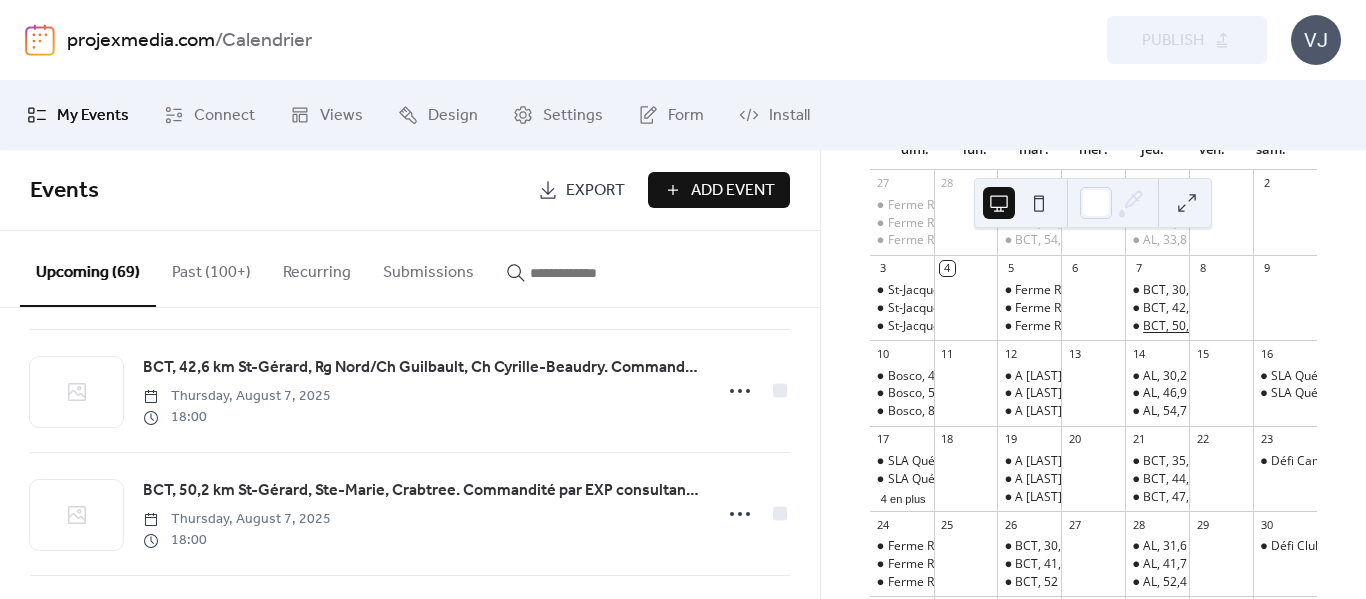 click on "BCT, 50,2 km [PLACE], [PLACE], [PLACE]. Commandité par EXP consultants en ingénérie" at bounding box center (1399, 326) 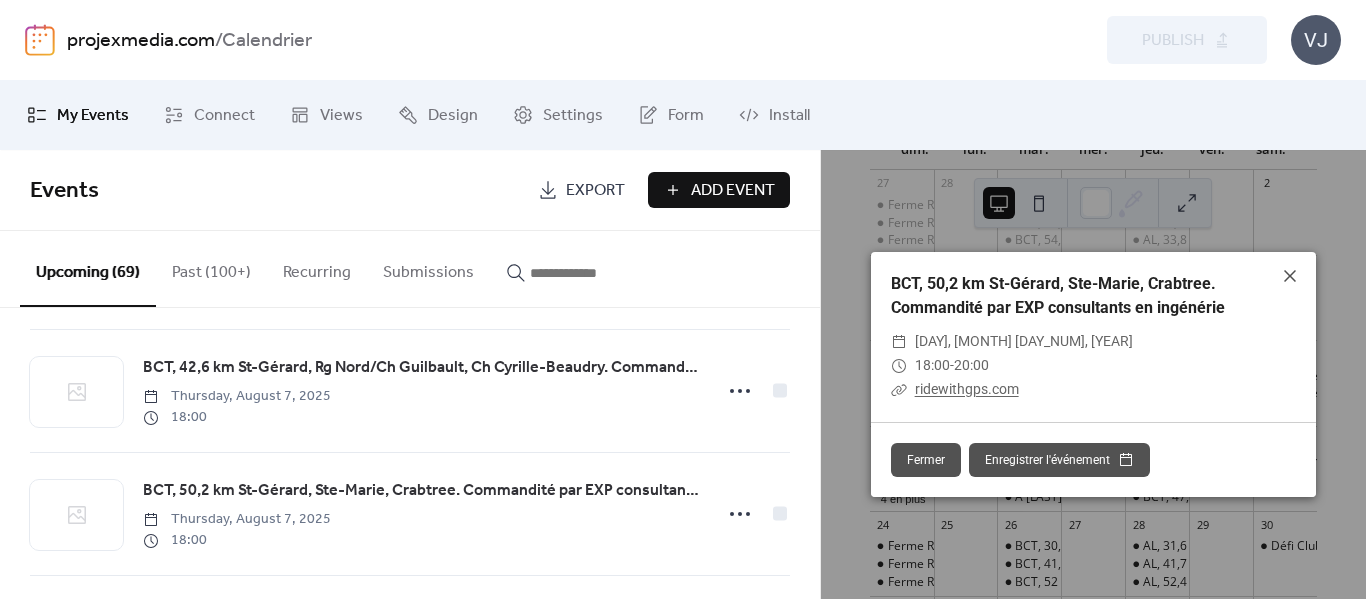 click on "ridewithgps.com" at bounding box center [967, 389] 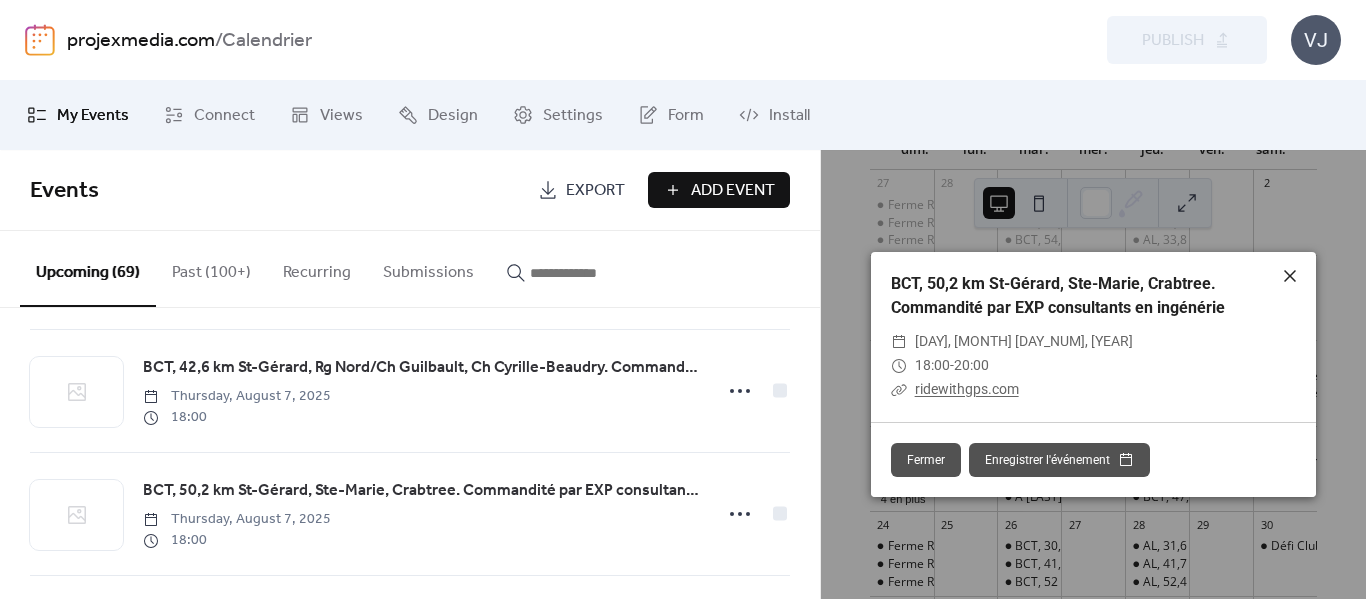click 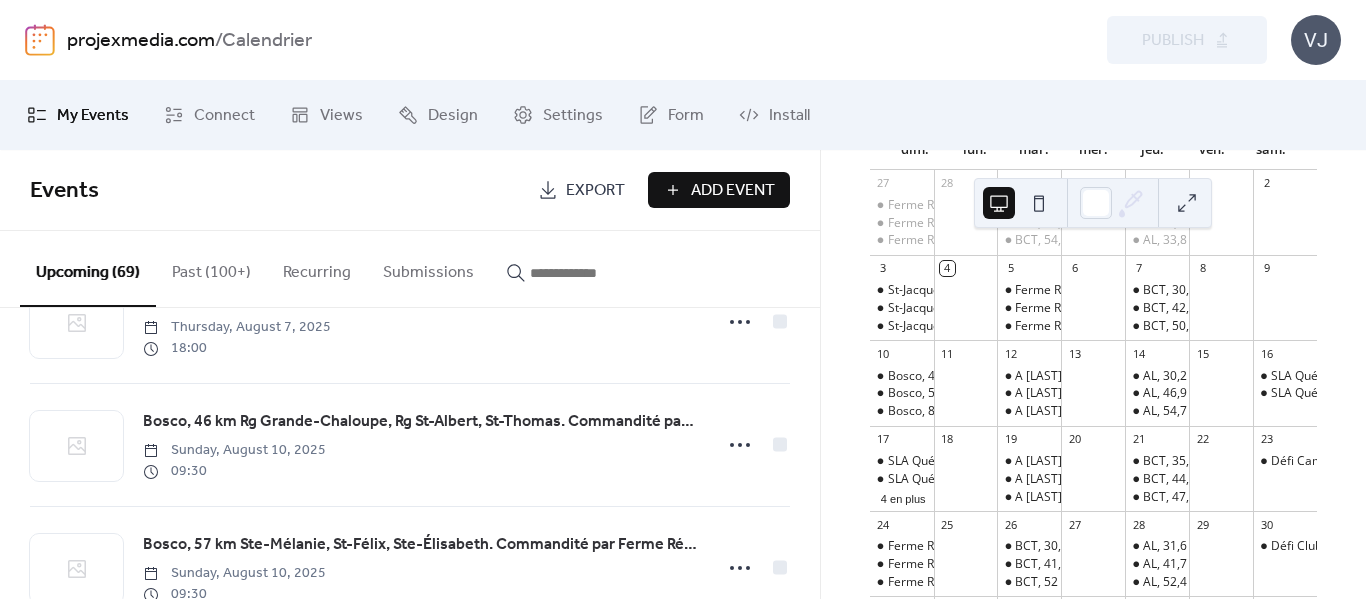 scroll, scrollTop: 700, scrollLeft: 0, axis: vertical 